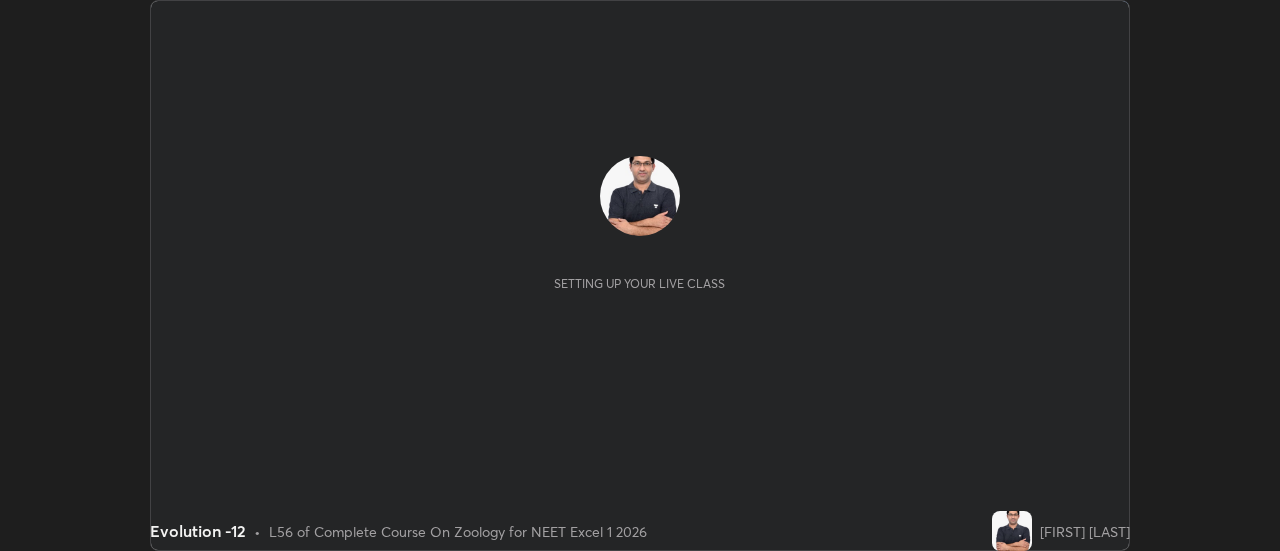 scroll, scrollTop: 0, scrollLeft: 0, axis: both 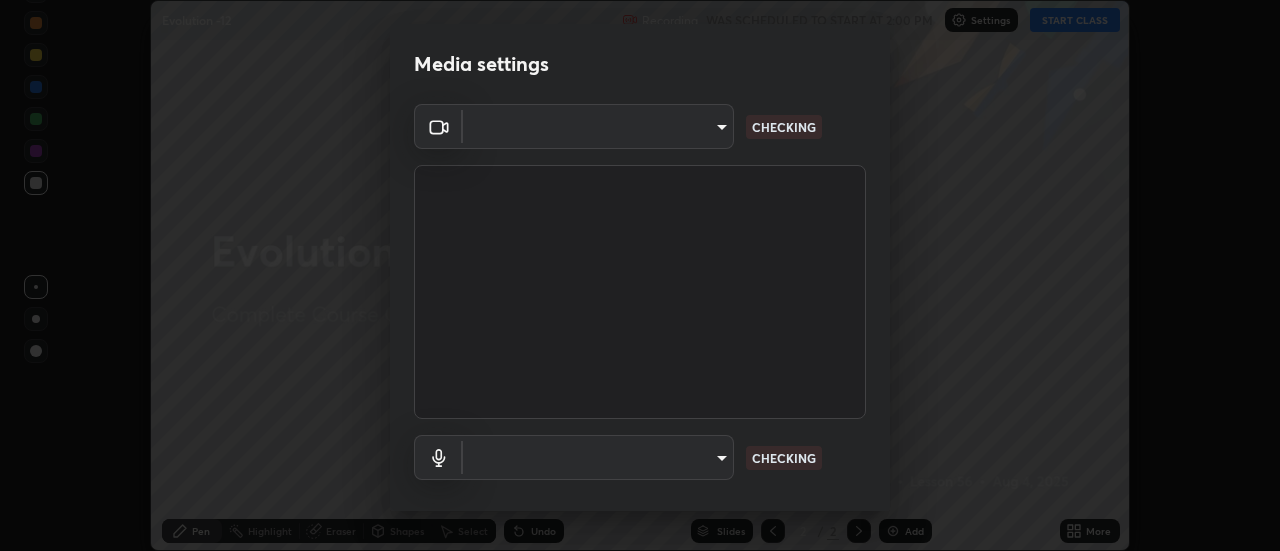 type on "dff715f2b8103cd99efd98edb1208d423aa6cea85c5a492e25875cbf54650d32" 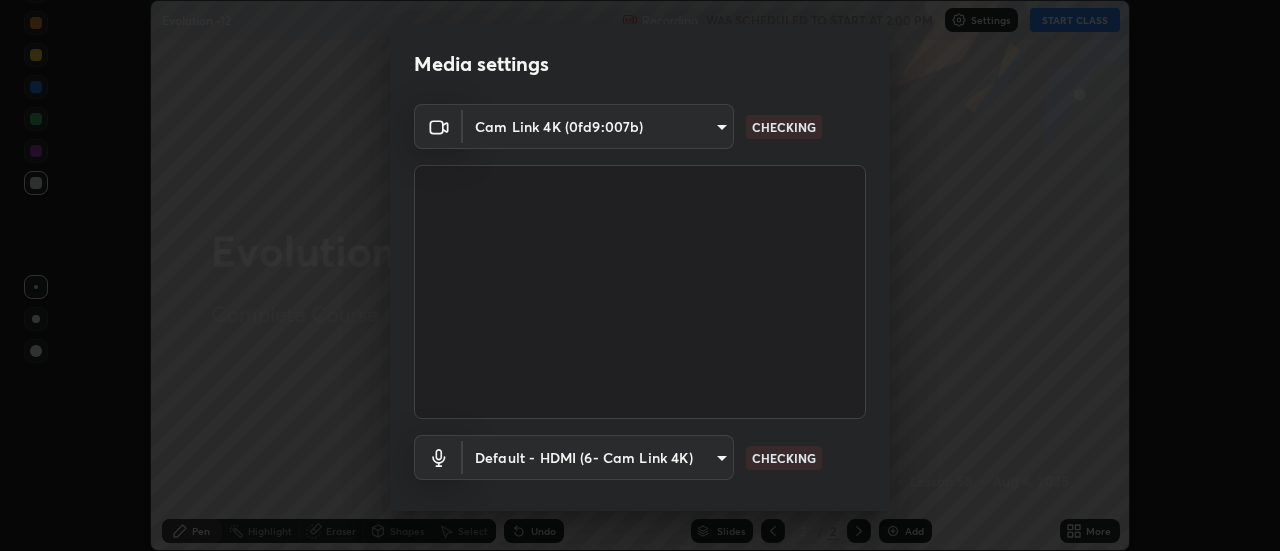 scroll, scrollTop: 105, scrollLeft: 0, axis: vertical 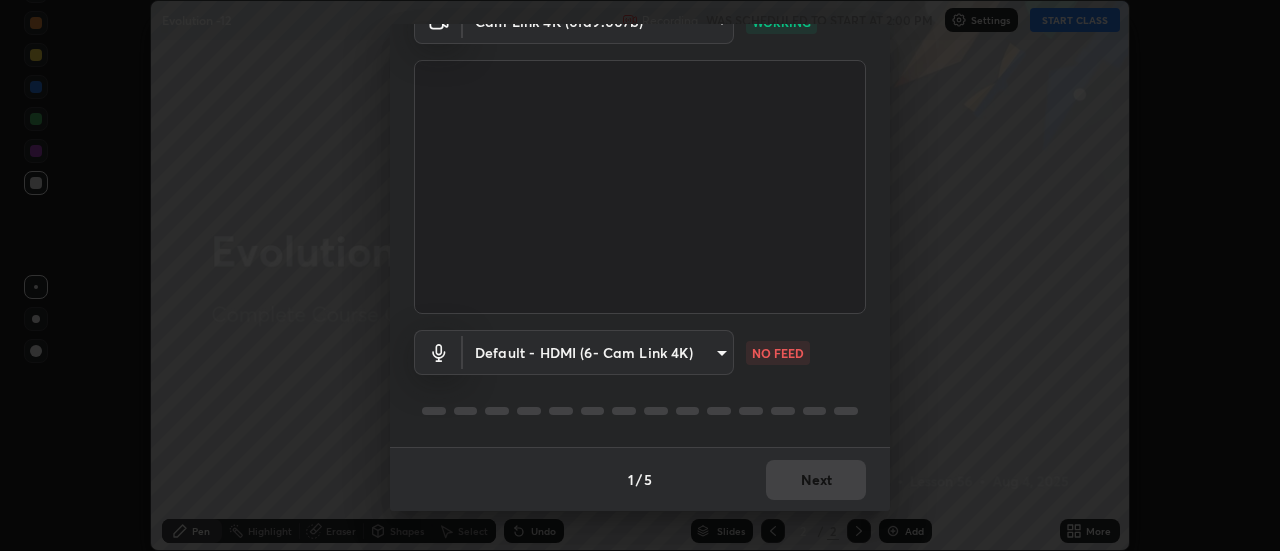 click on "Erase all Evolution -12 Recording WAS SCHEDULED TO START AT  2:00 PM Settings START CLASS Setting up your live class Evolution -12 • L56 of Complete Course On Zoology for NEET Excel 1 2026 [FIRST] [LAST] Pen Highlight Eraser Shapes Select Undo Slides 2 / 2 Add More No doubts shared Encourage your learners to ask a doubt for better clarity Report an issue Reason for reporting Buffering Chat not working Audio - Video sync issue Educator video quality low ​ Attach an image Report Media settings Cam Link 4K (0fd9:007b) dff715f2b8103cd99efd98edb1208d423aa6cea85c5a492e25875cbf54650d32 WORKING Default - HDMI (6- Cam Link 4K) default NO FEED 1 / 5 Next" at bounding box center (640, 275) 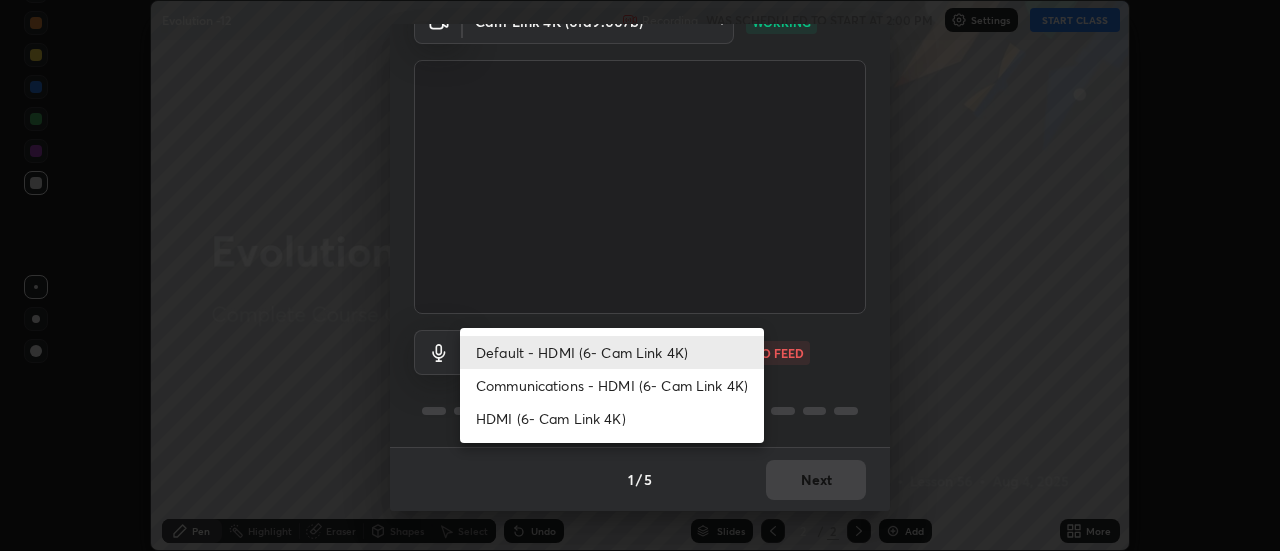 click on "Communications - HDMI (6- Cam Link 4K)" at bounding box center (612, 385) 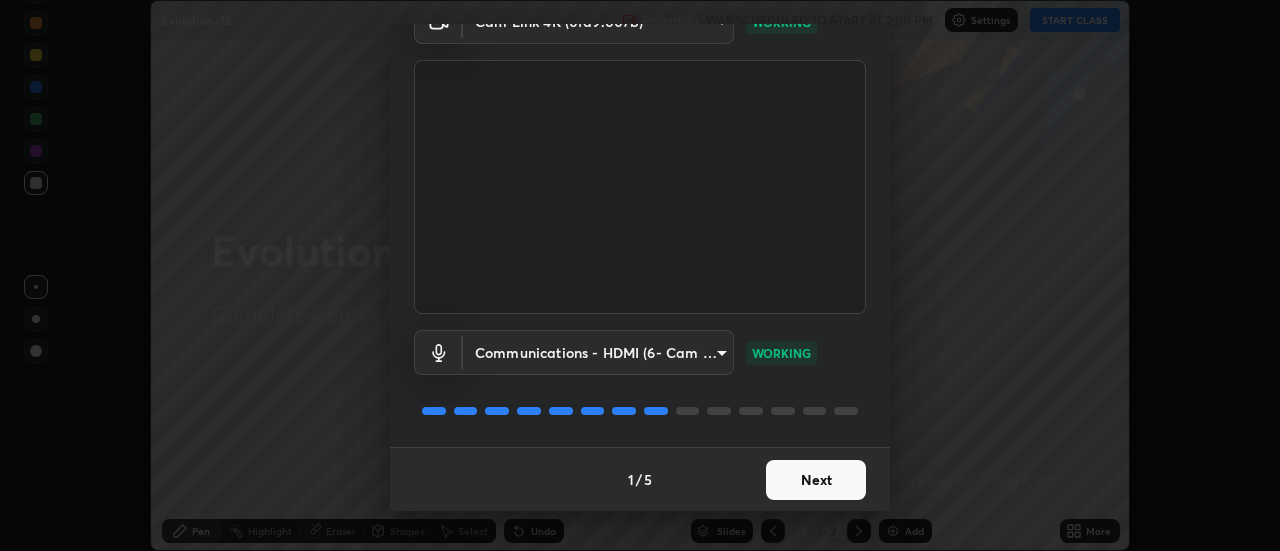 click on "Next" at bounding box center [816, 480] 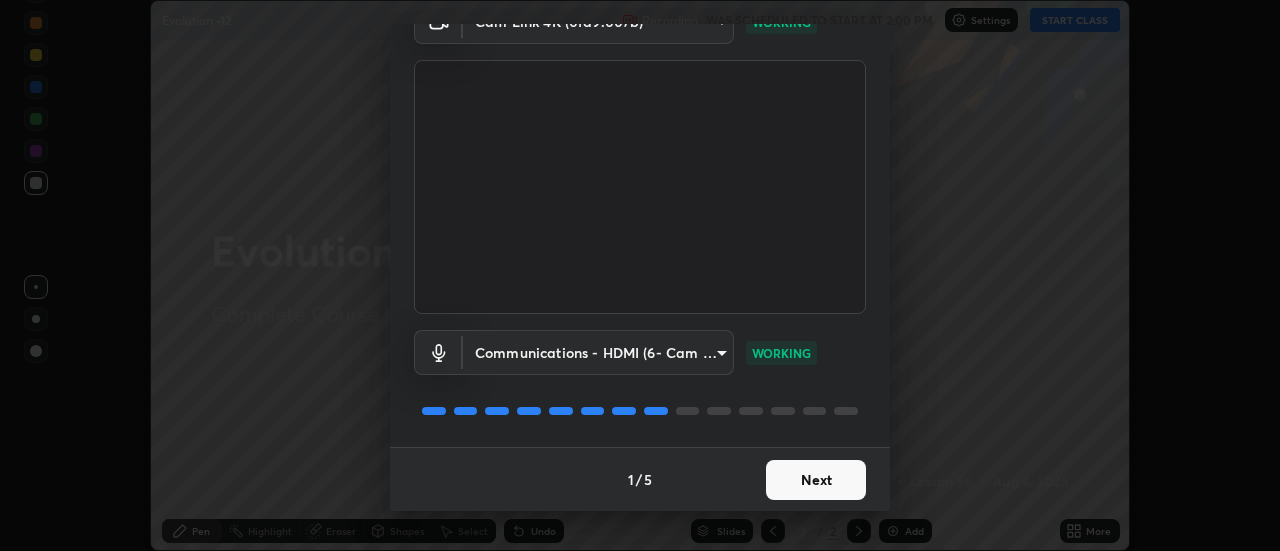scroll, scrollTop: 0, scrollLeft: 0, axis: both 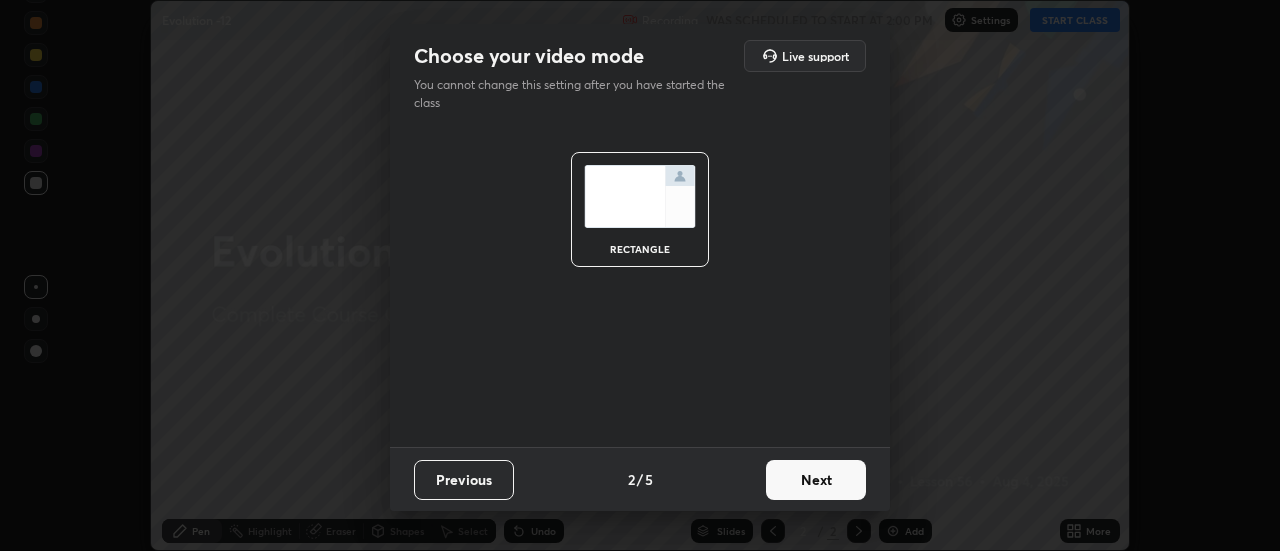 click on "Next" at bounding box center [816, 480] 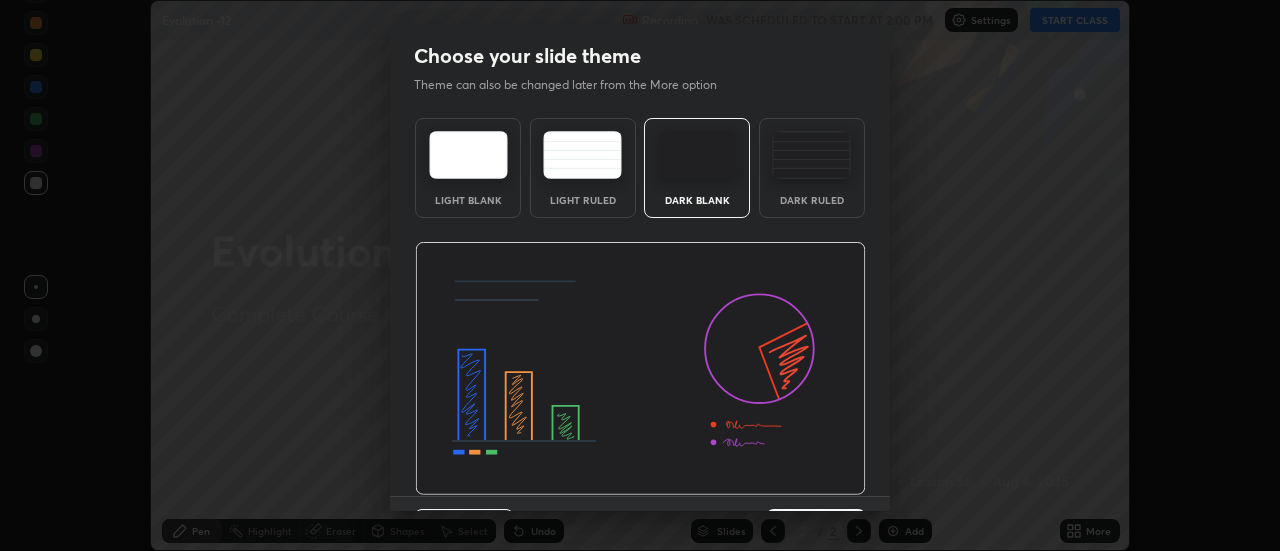 scroll, scrollTop: 49, scrollLeft: 0, axis: vertical 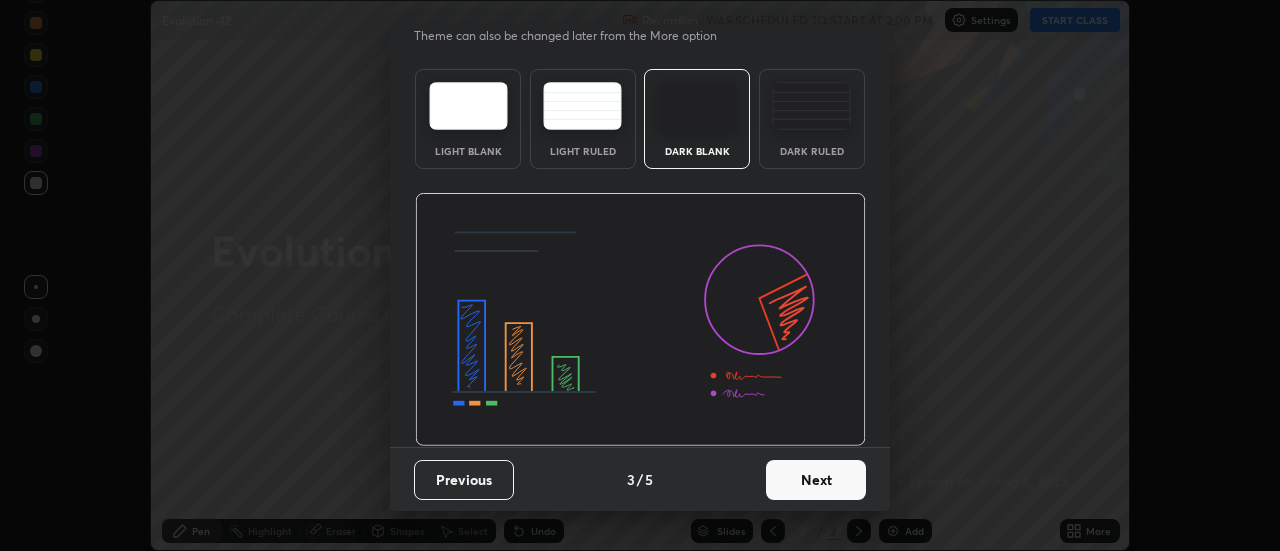click on "Next" at bounding box center (816, 480) 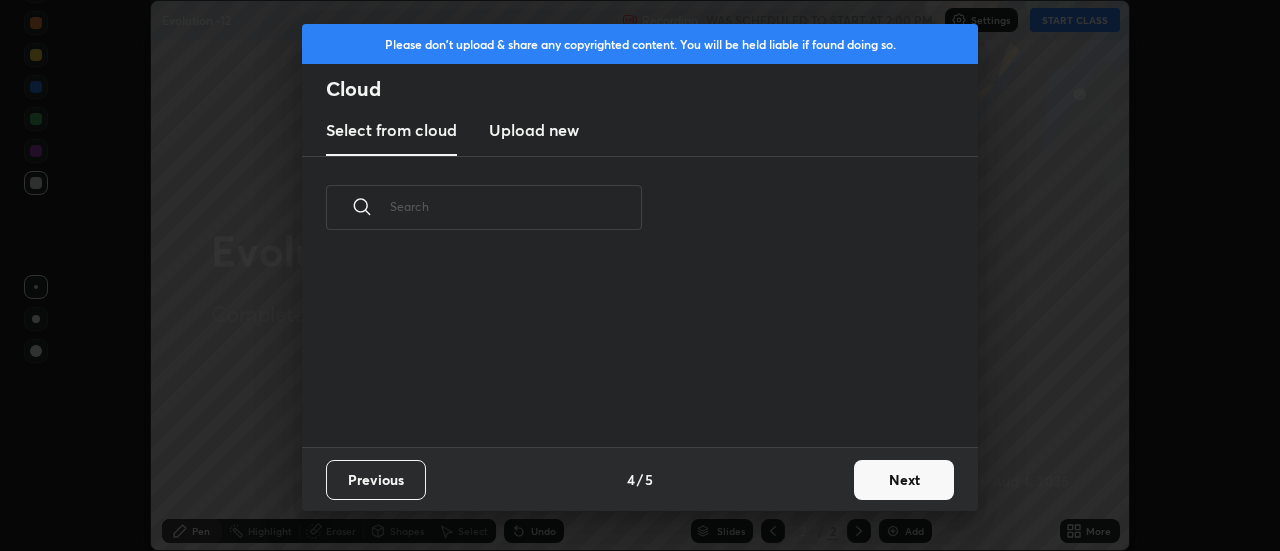 click on "Next" at bounding box center [904, 480] 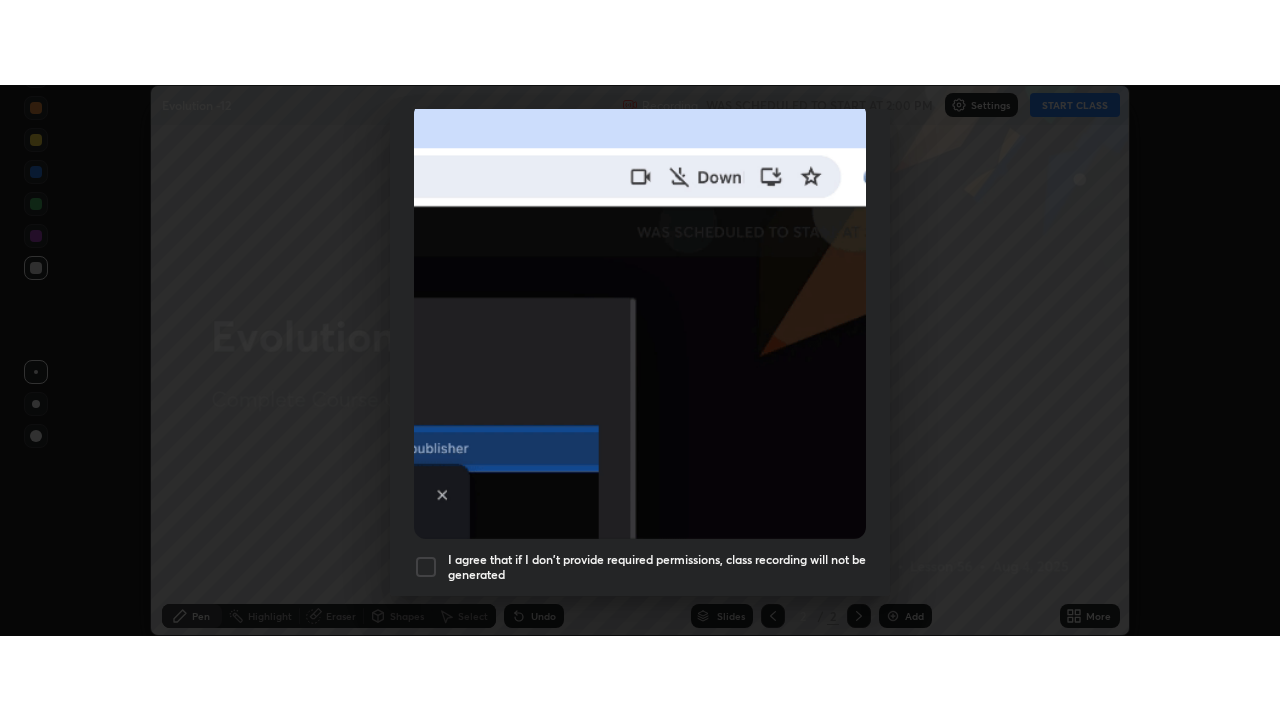 scroll, scrollTop: 513, scrollLeft: 0, axis: vertical 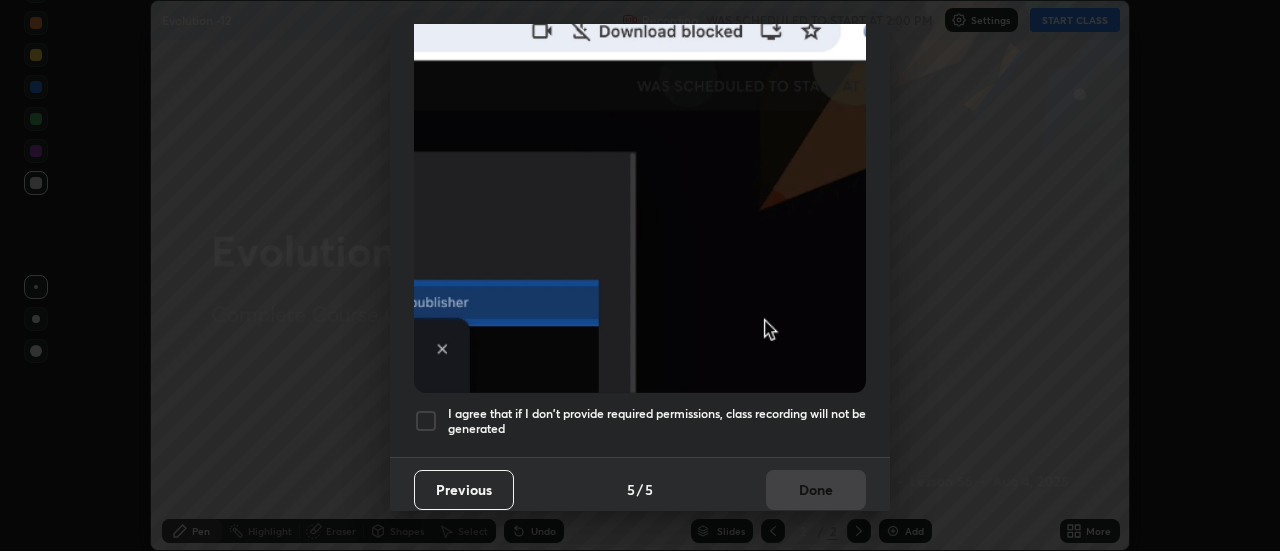 click at bounding box center (426, 421) 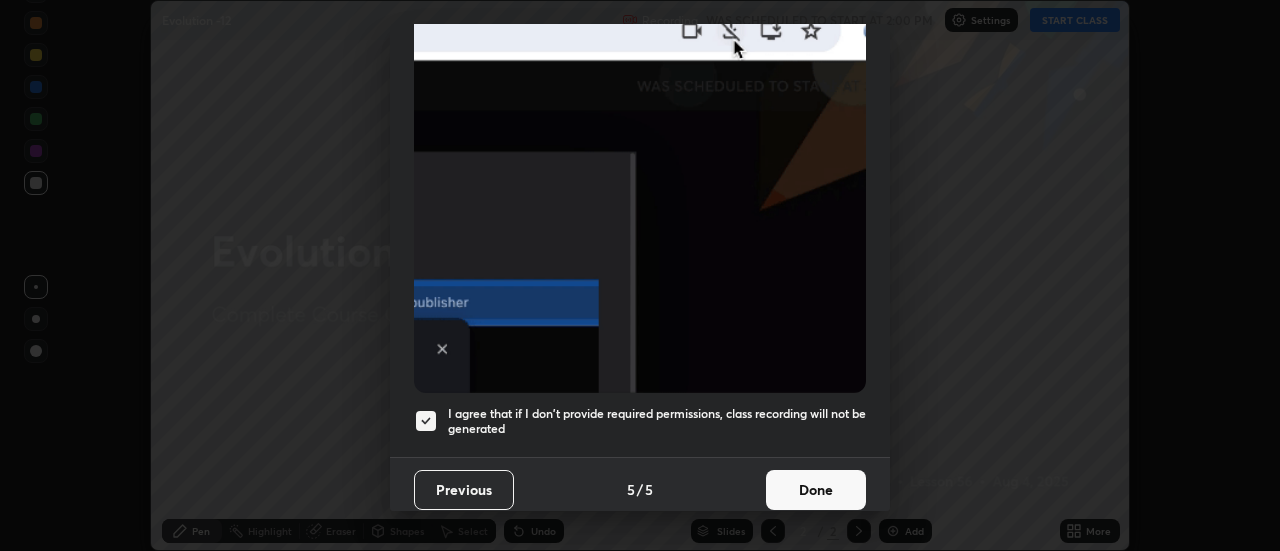 click on "Done" at bounding box center [816, 490] 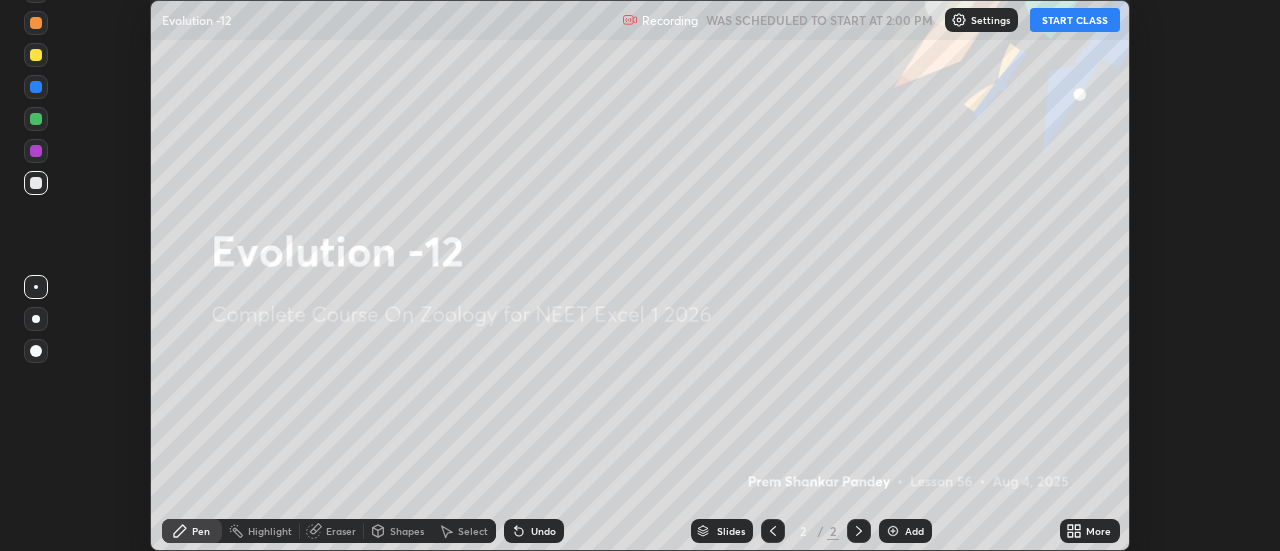 click on "START CLASS" at bounding box center (1075, 20) 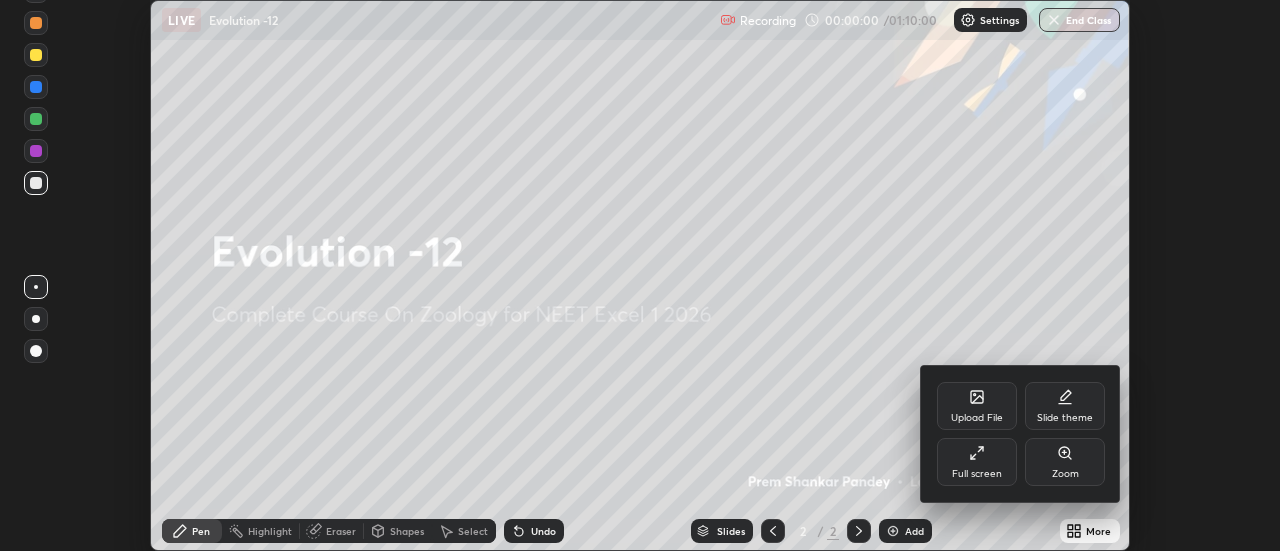 click 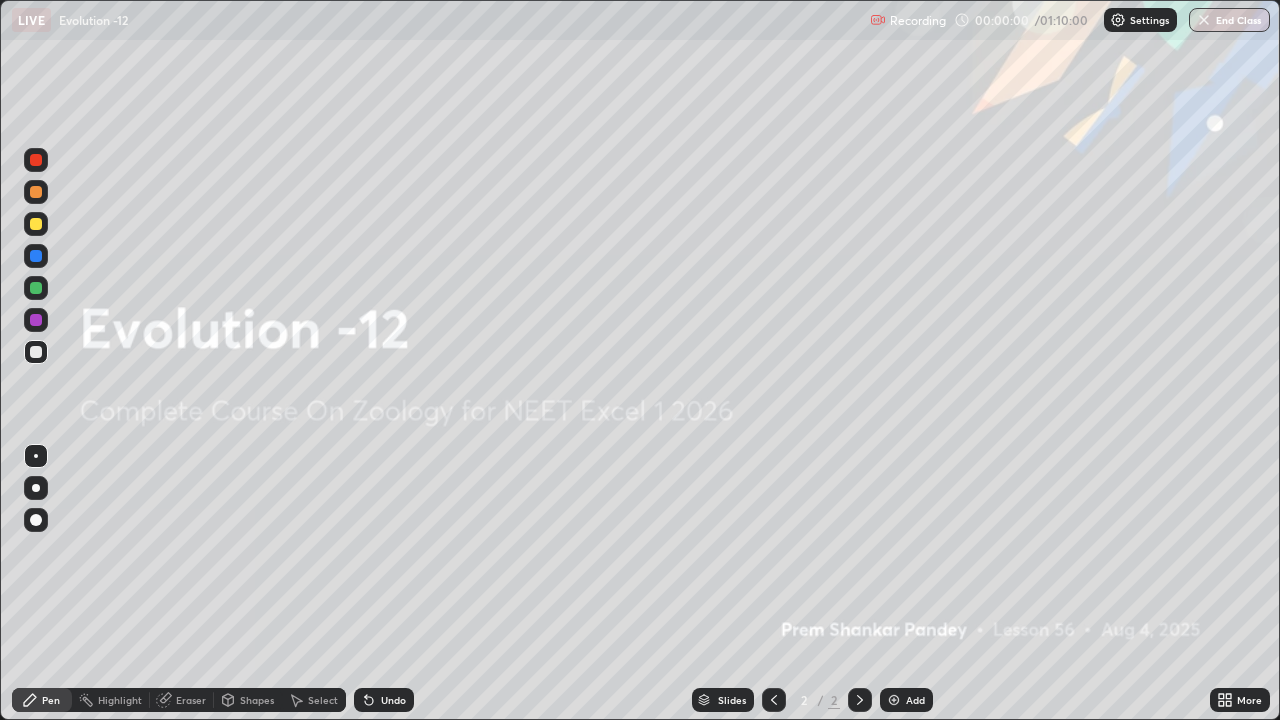 scroll, scrollTop: 99280, scrollLeft: 98720, axis: both 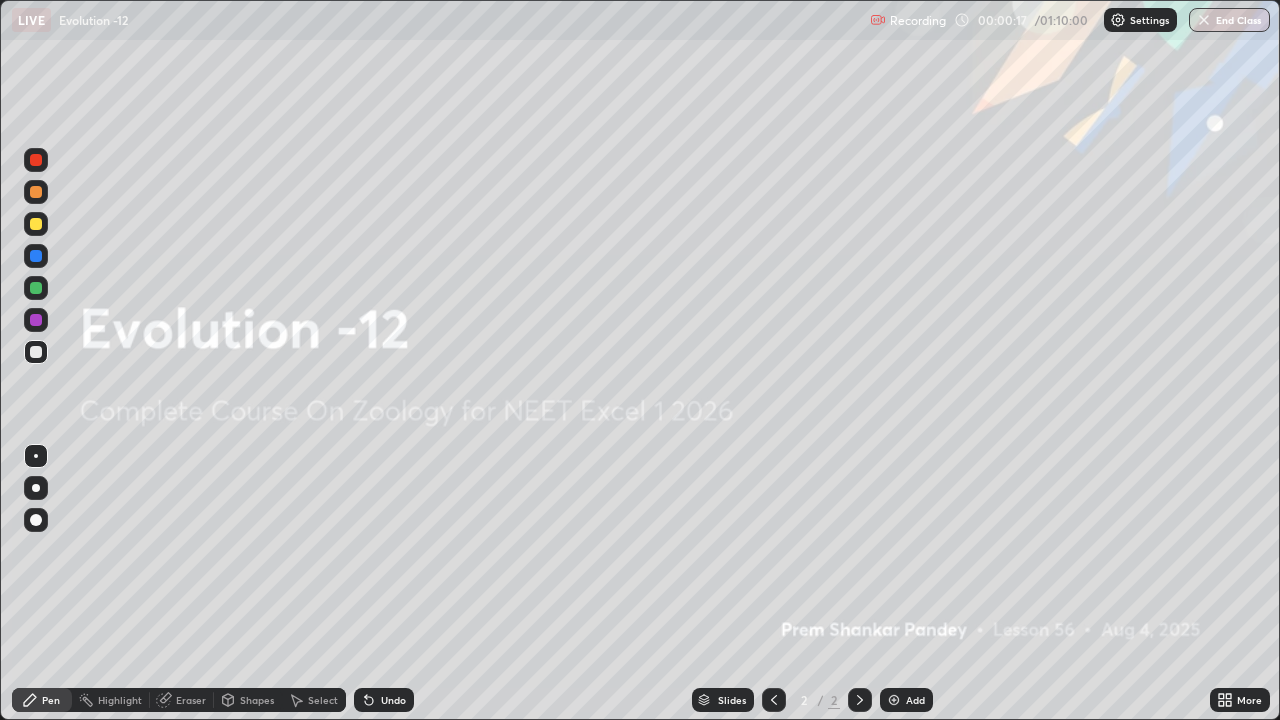 click at bounding box center [894, 700] 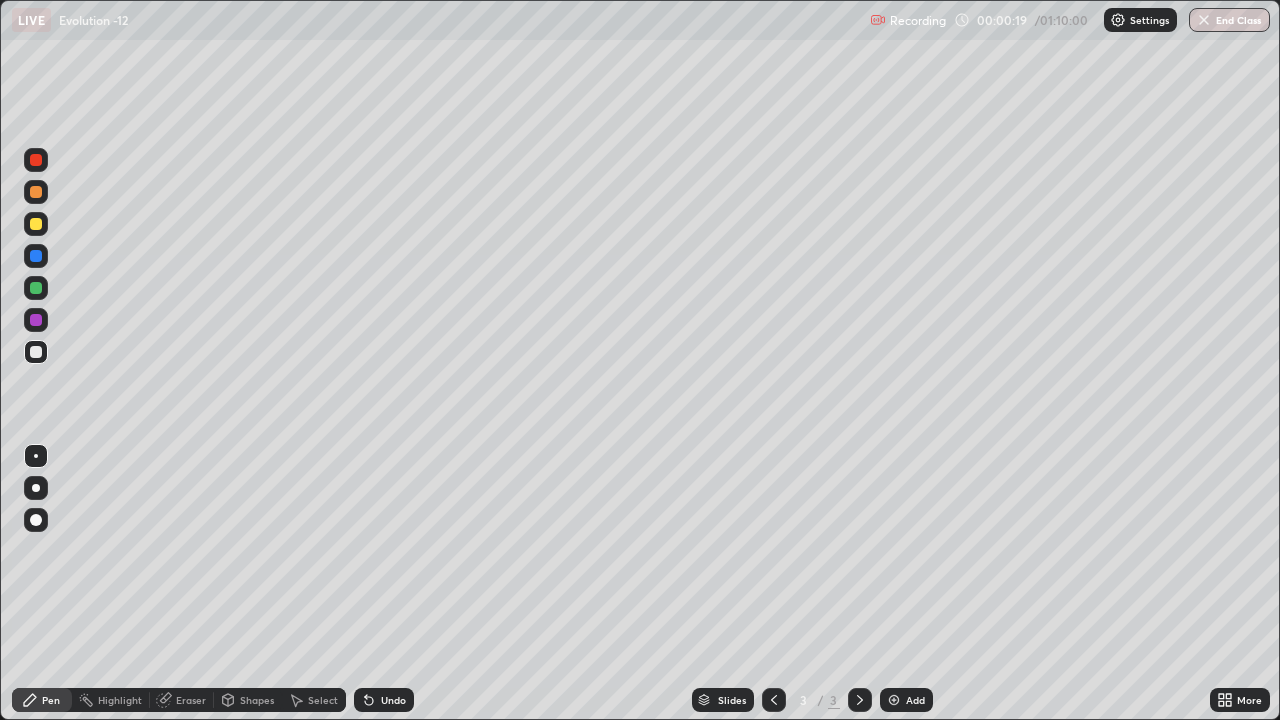 click at bounding box center (36, 488) 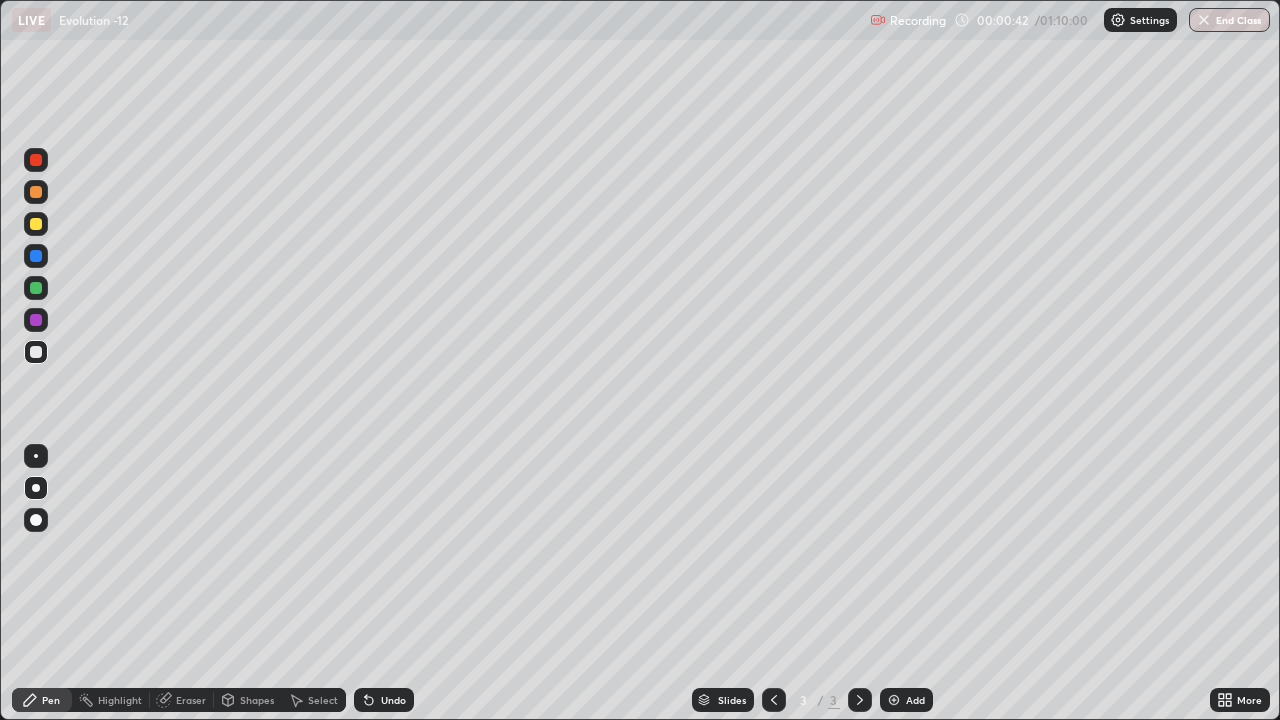 click at bounding box center (36, 160) 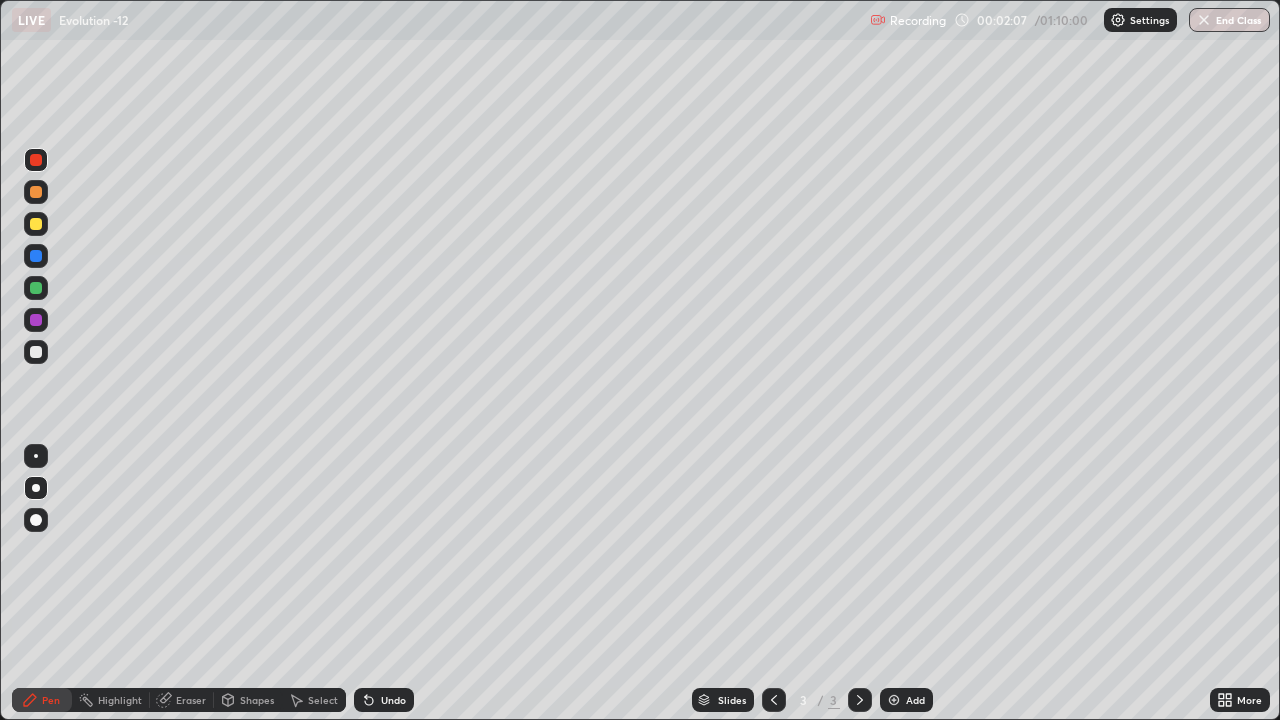 click at bounding box center [36, 224] 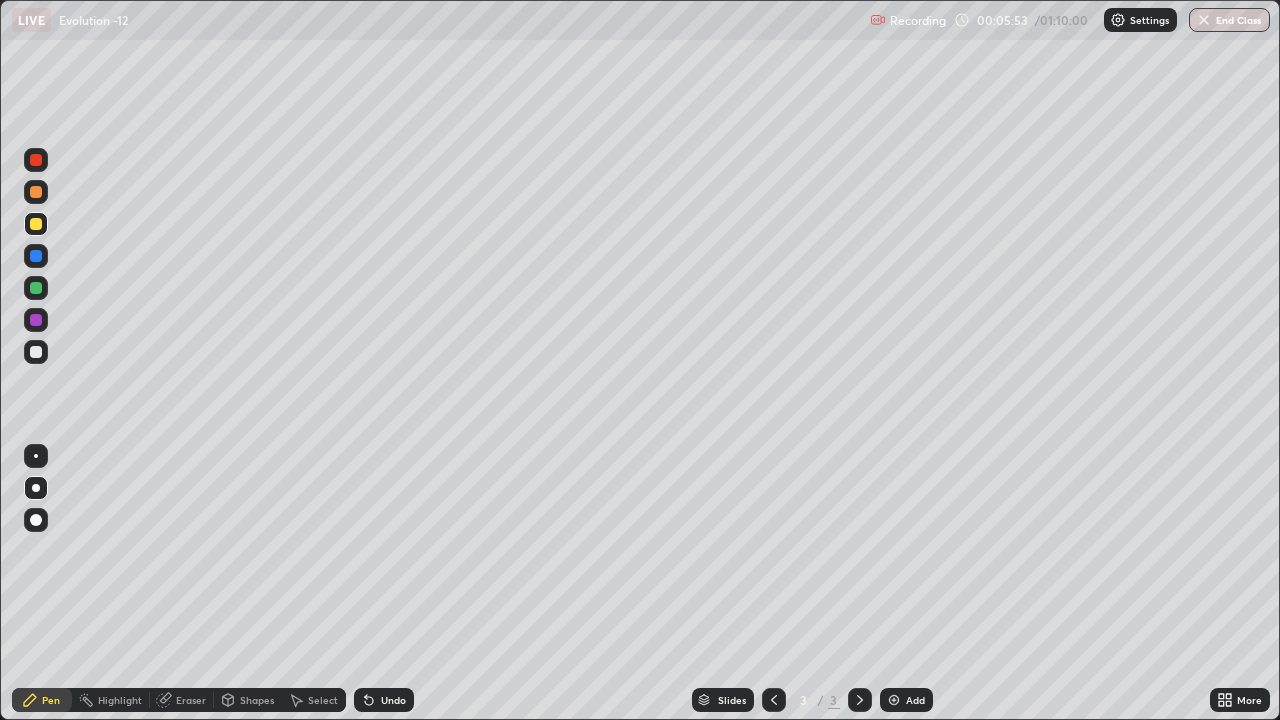 click at bounding box center [36, 192] 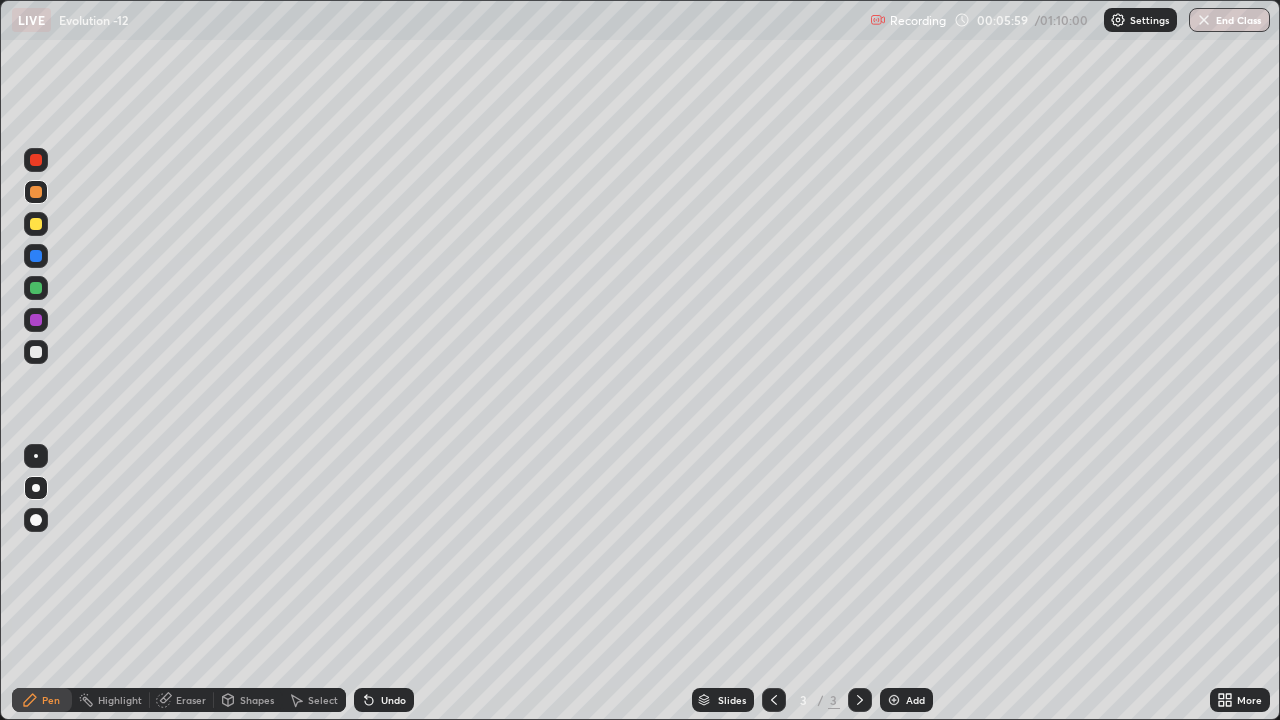 click on "Eraser" at bounding box center [191, 700] 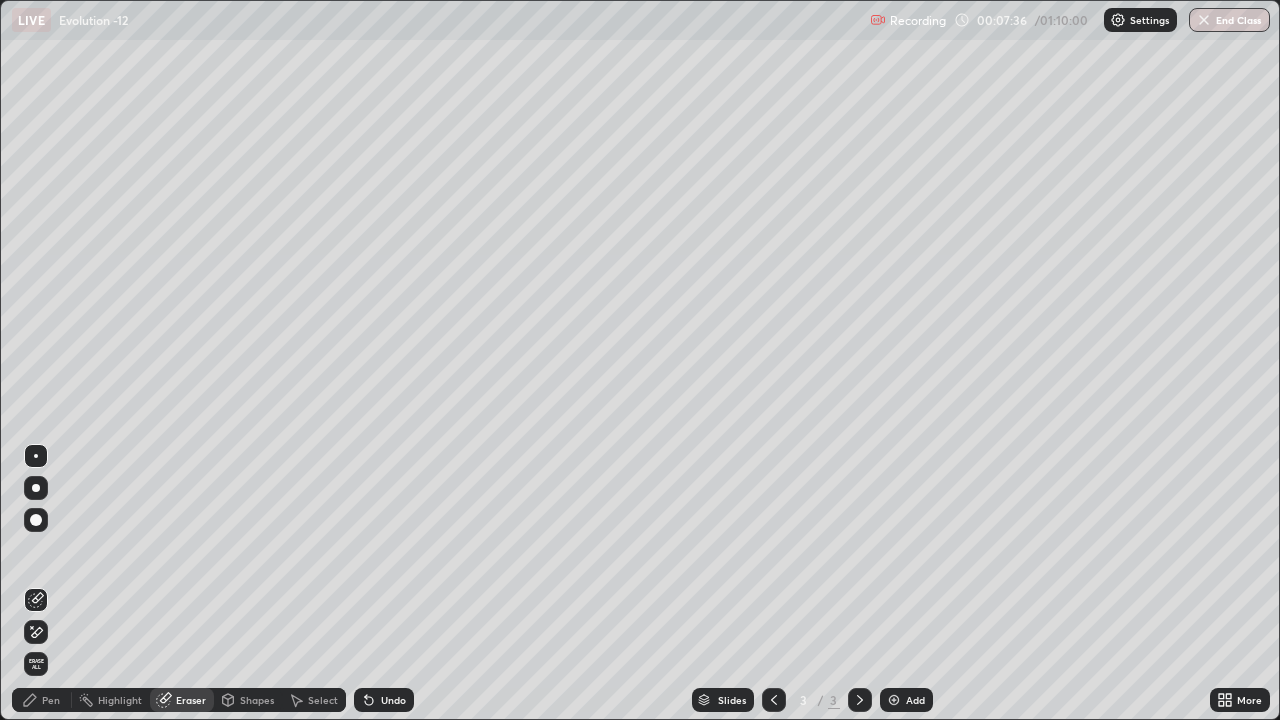 click on "Pen" at bounding box center [51, 700] 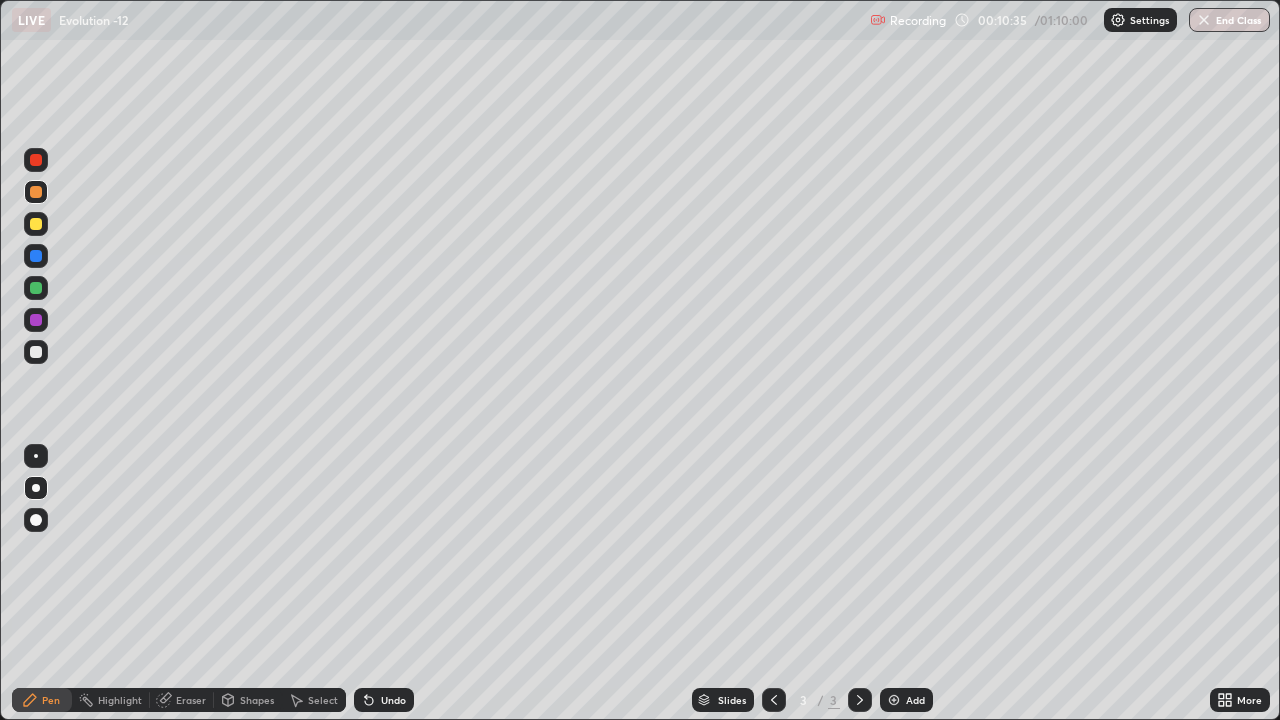 click at bounding box center [894, 700] 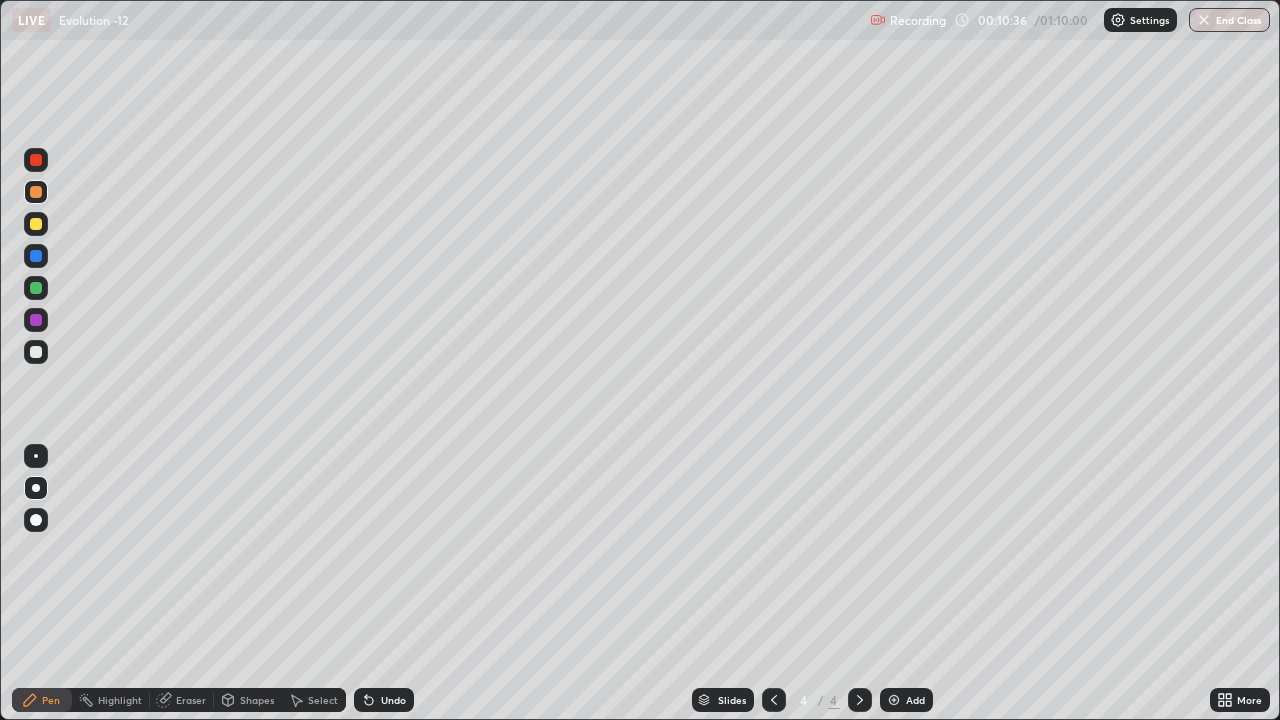 click at bounding box center [36, 160] 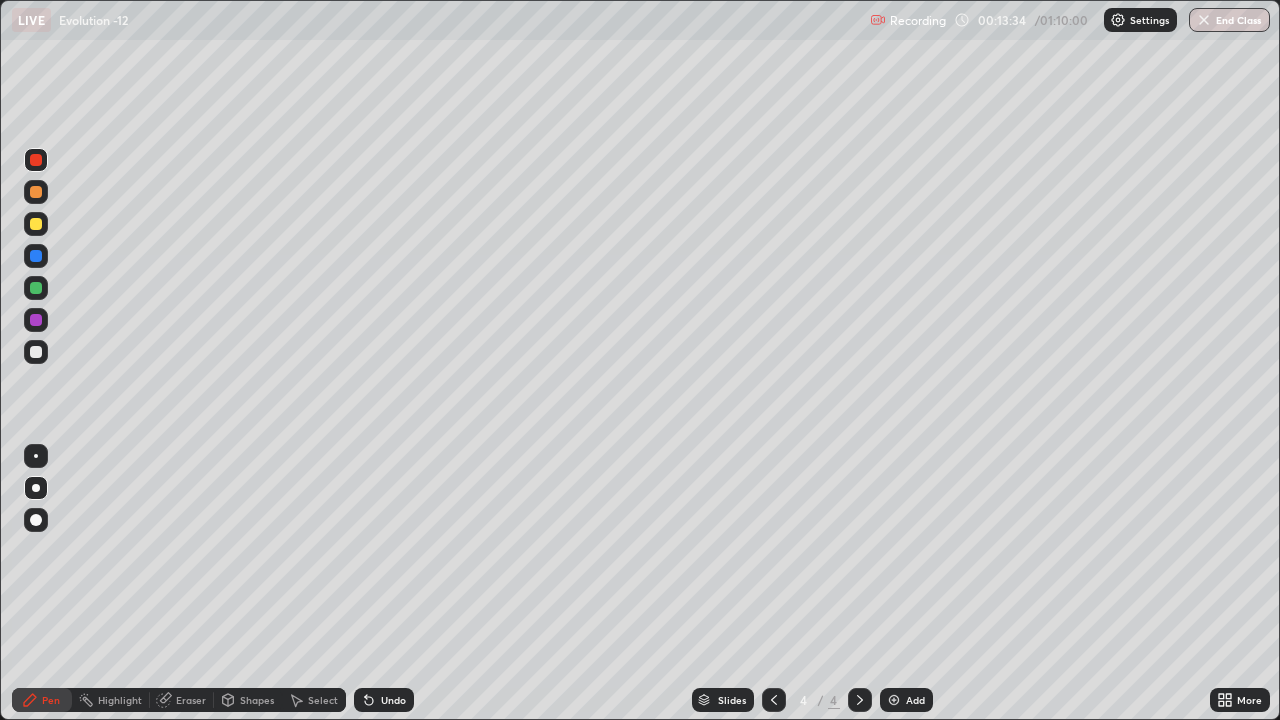 click at bounding box center [774, 700] 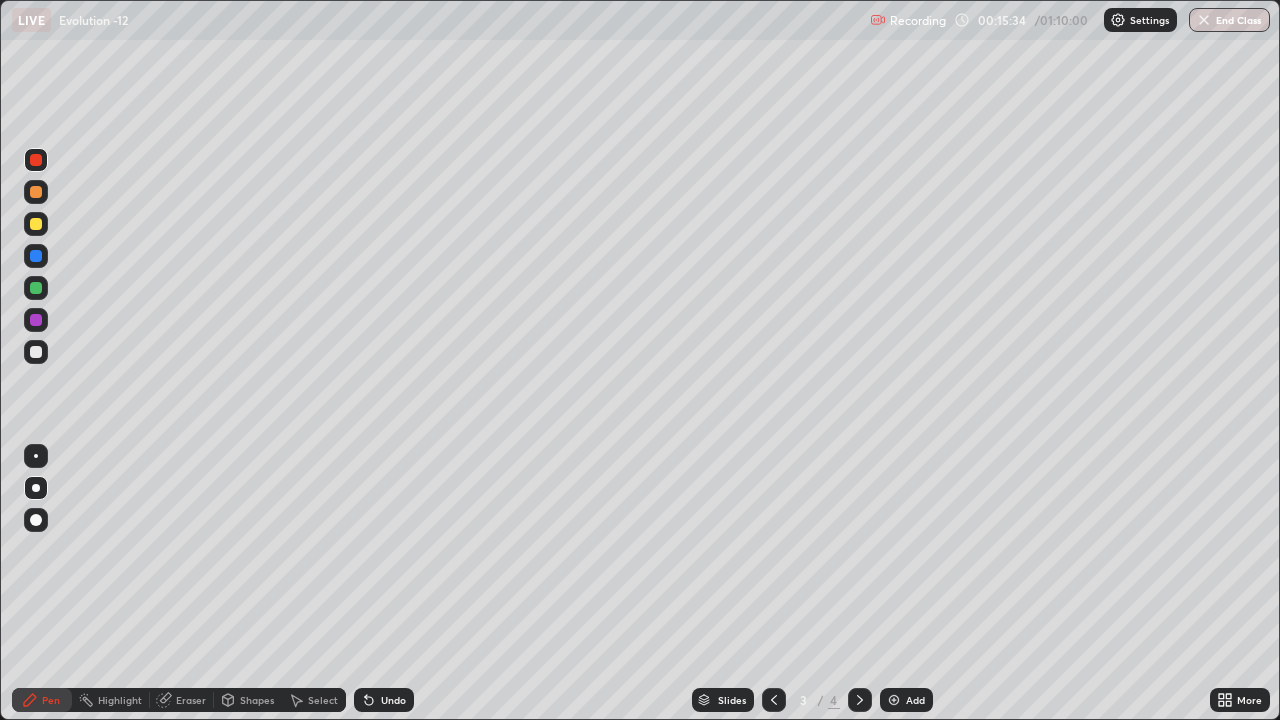 click 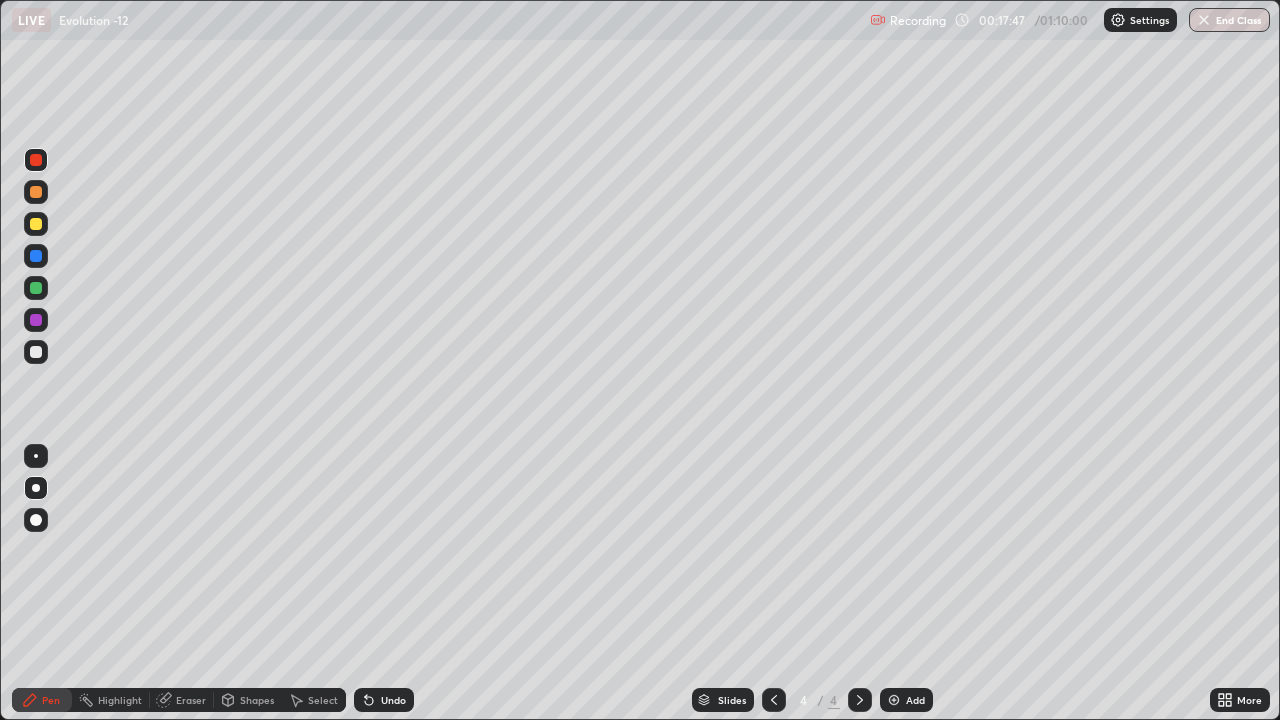 click at bounding box center [894, 700] 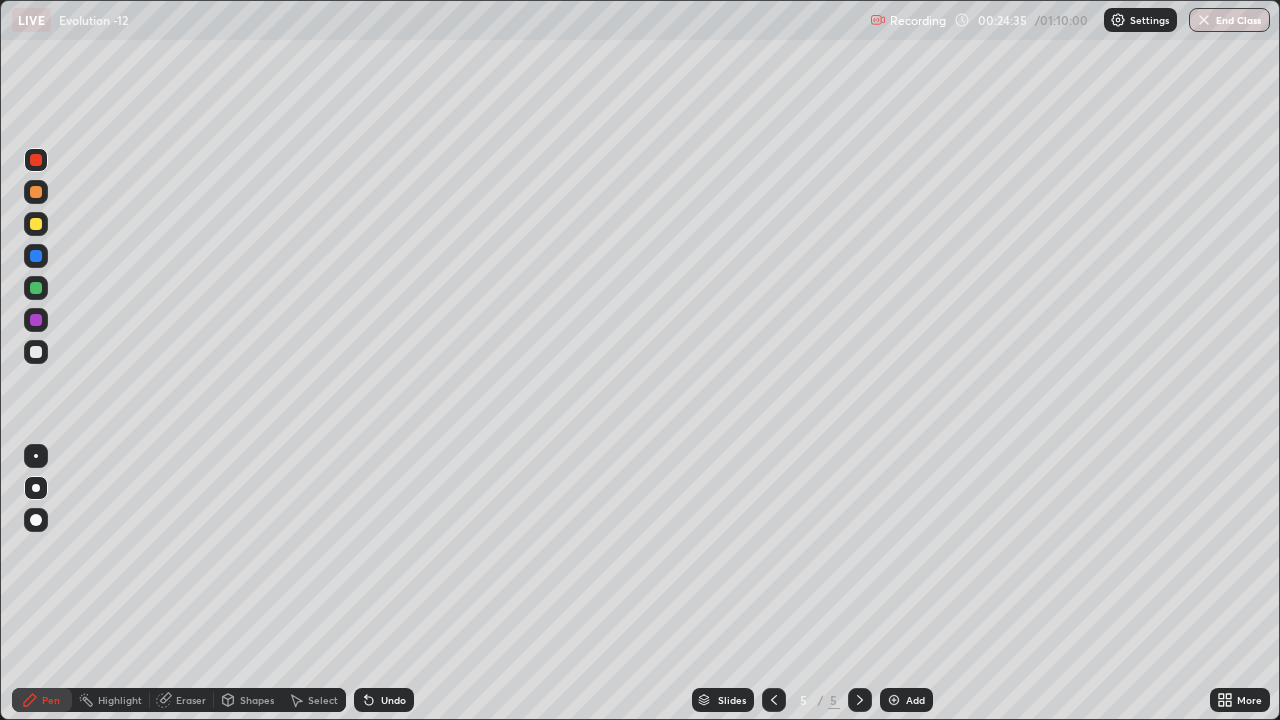 click at bounding box center [36, 224] 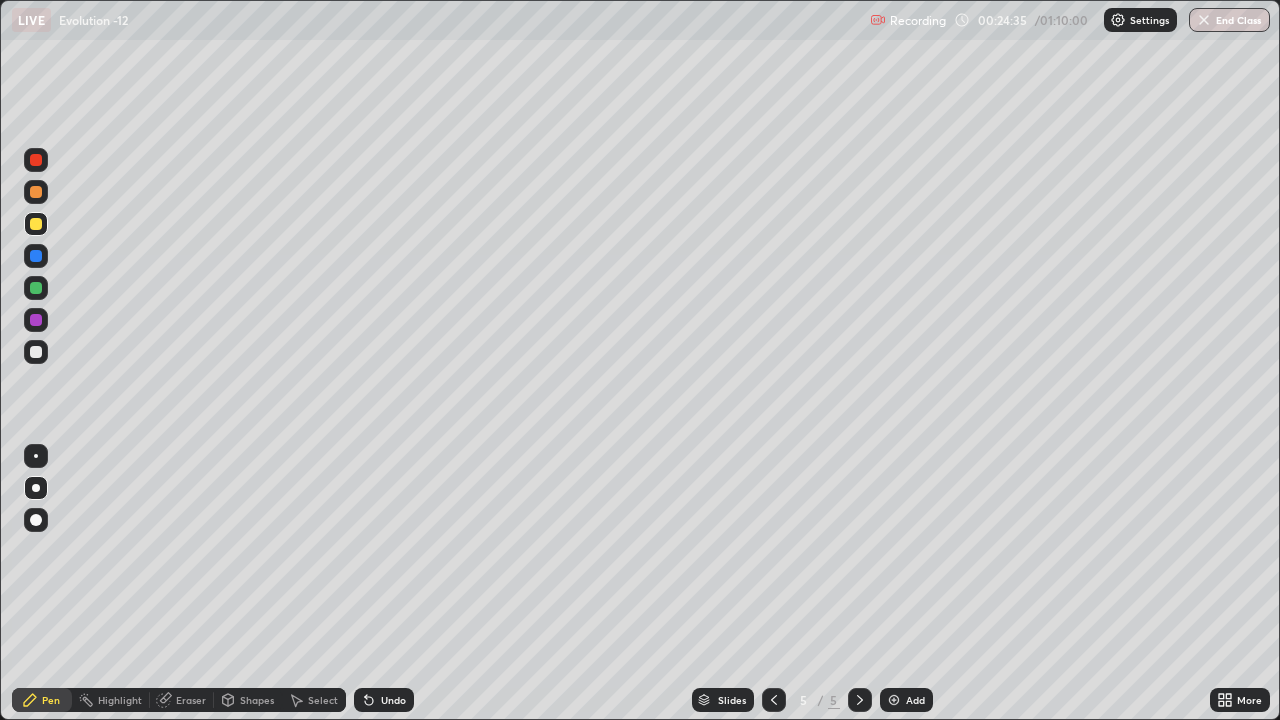 click at bounding box center (36, 224) 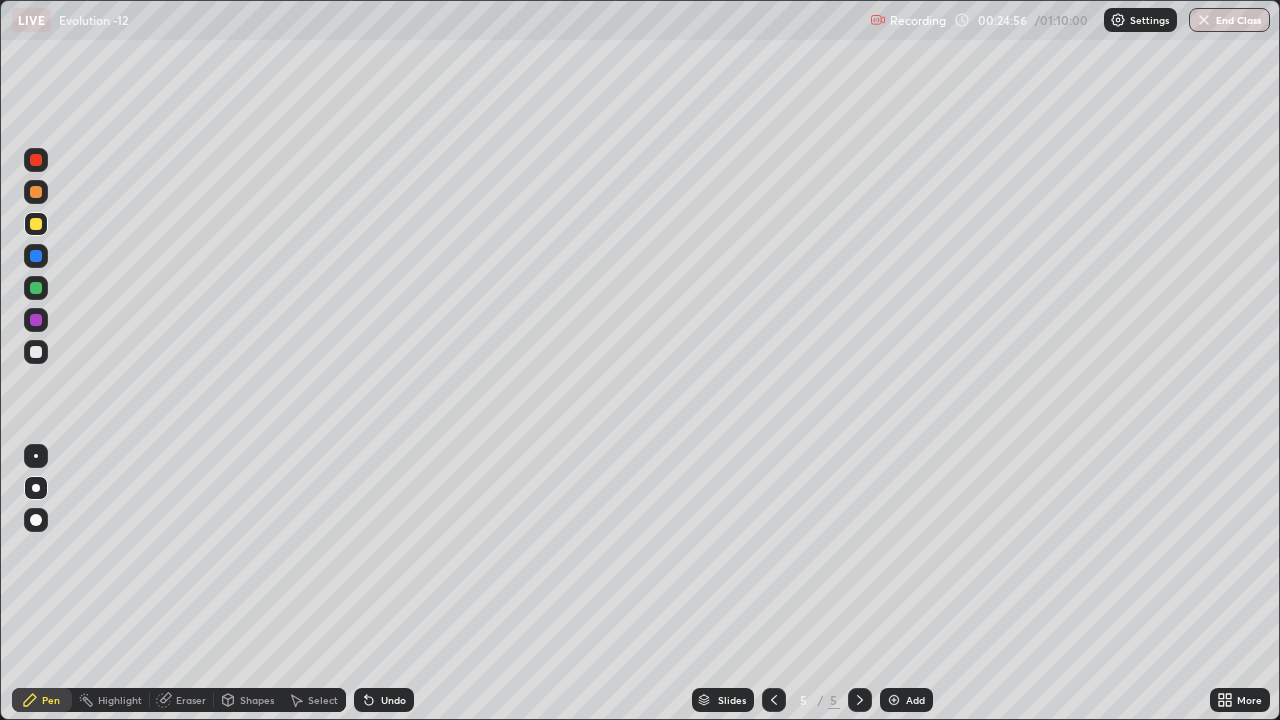 click at bounding box center [36, 160] 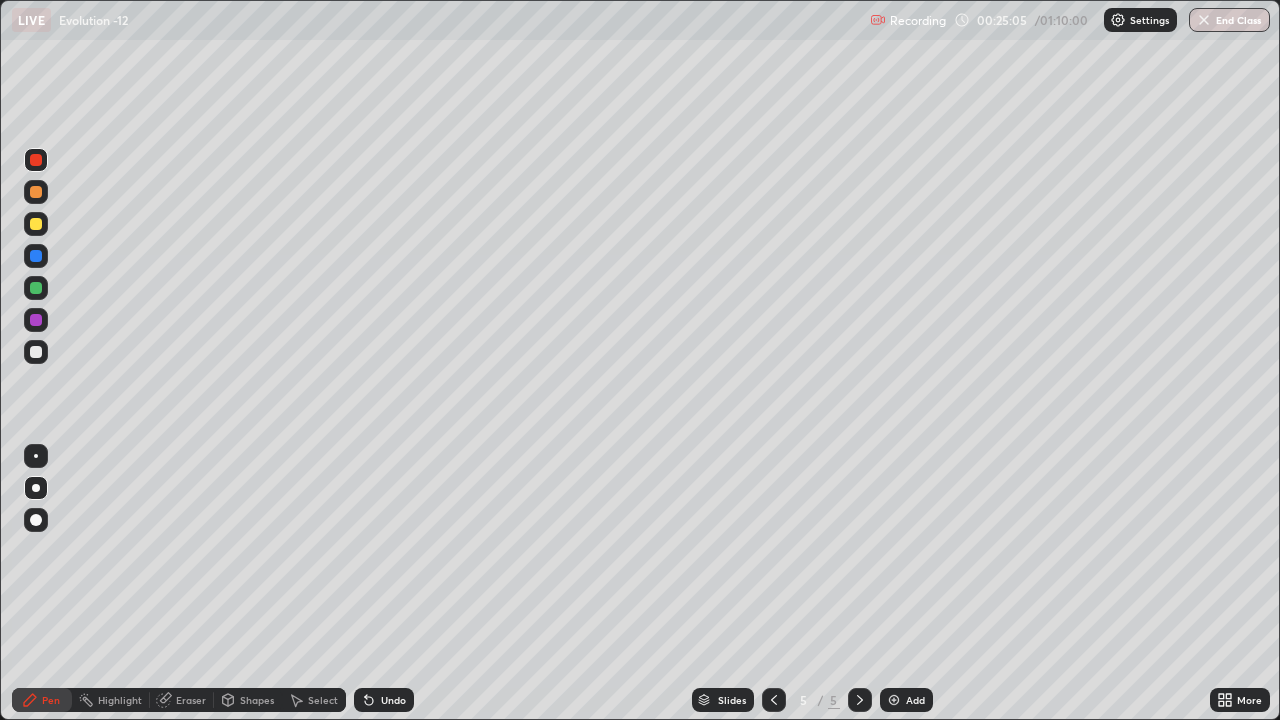 click 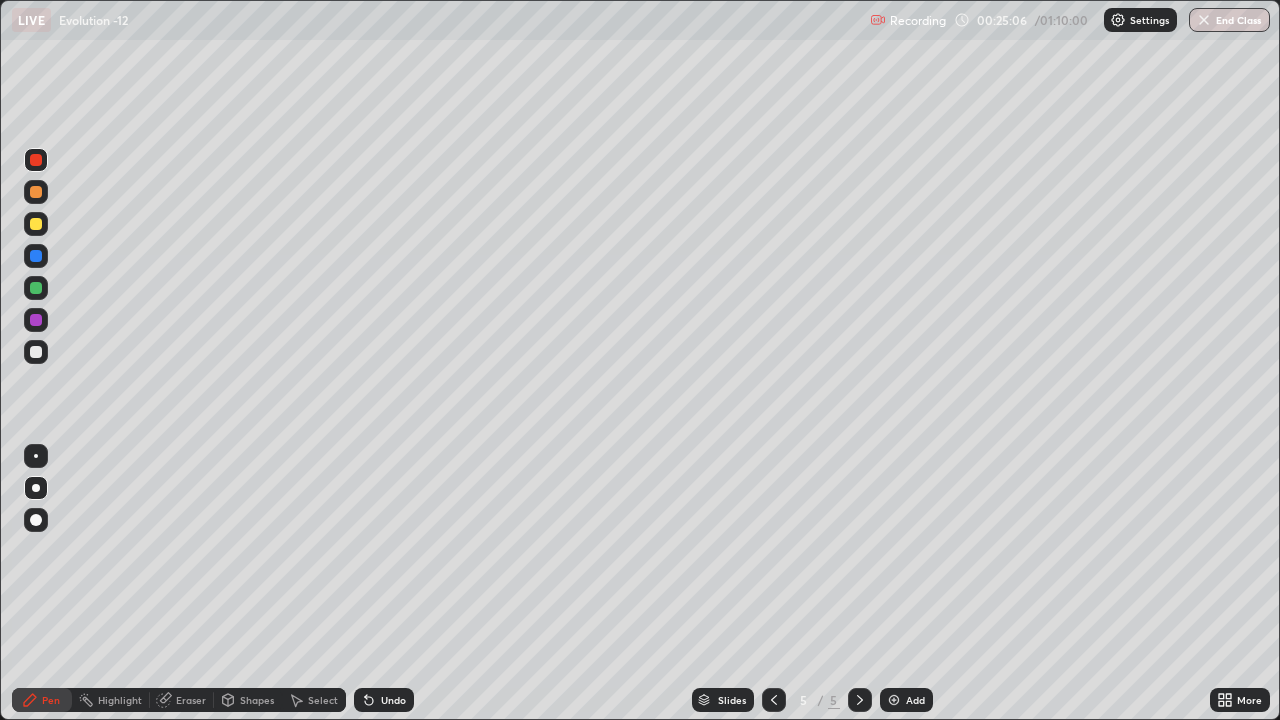 click 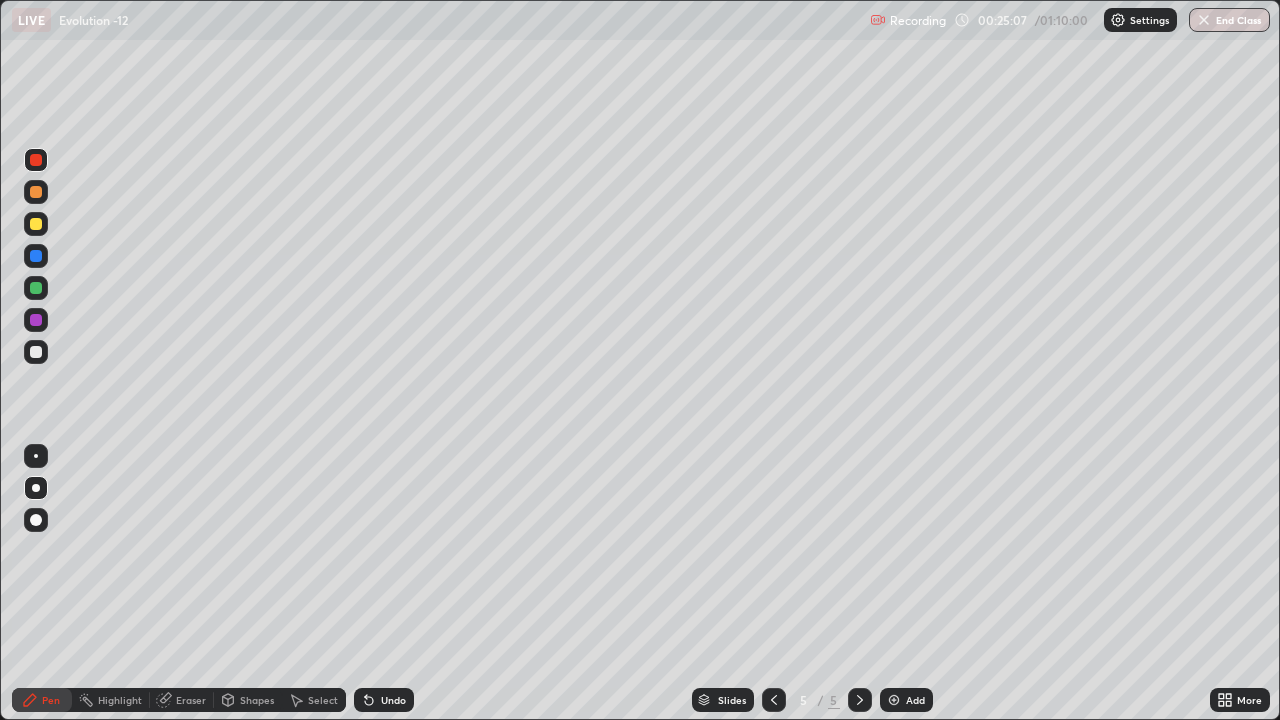 click 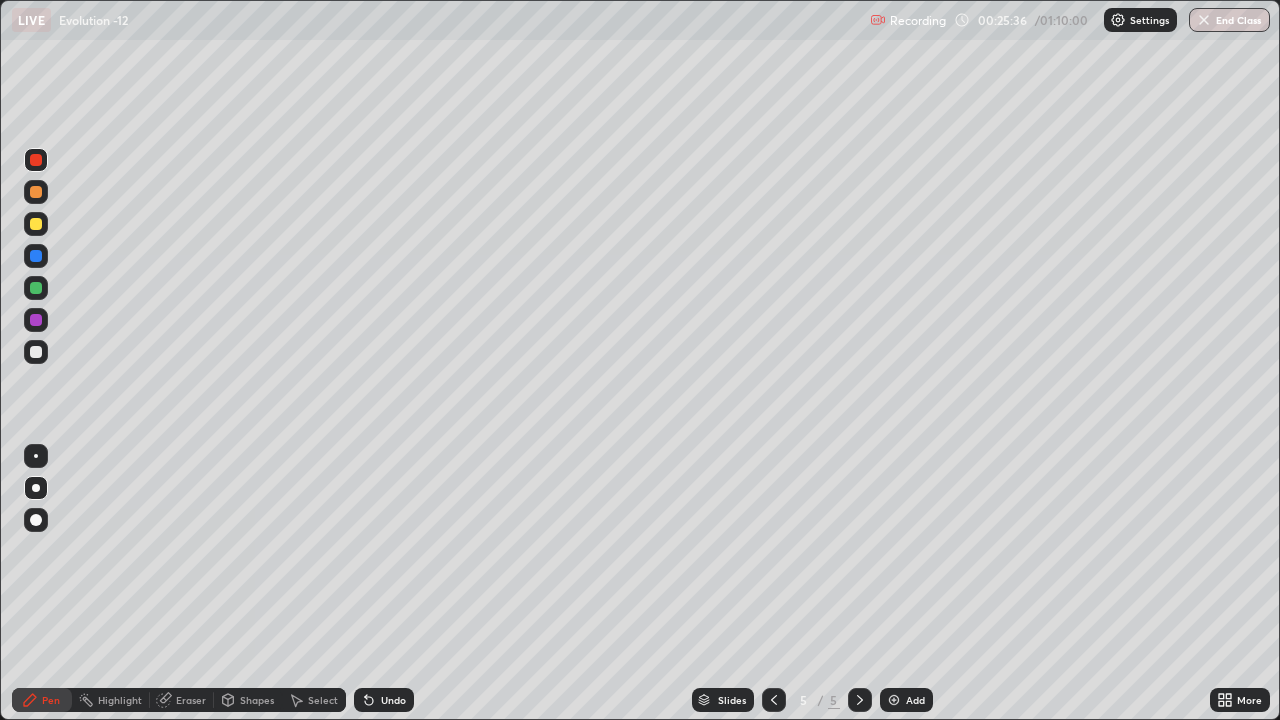 click at bounding box center (36, 352) 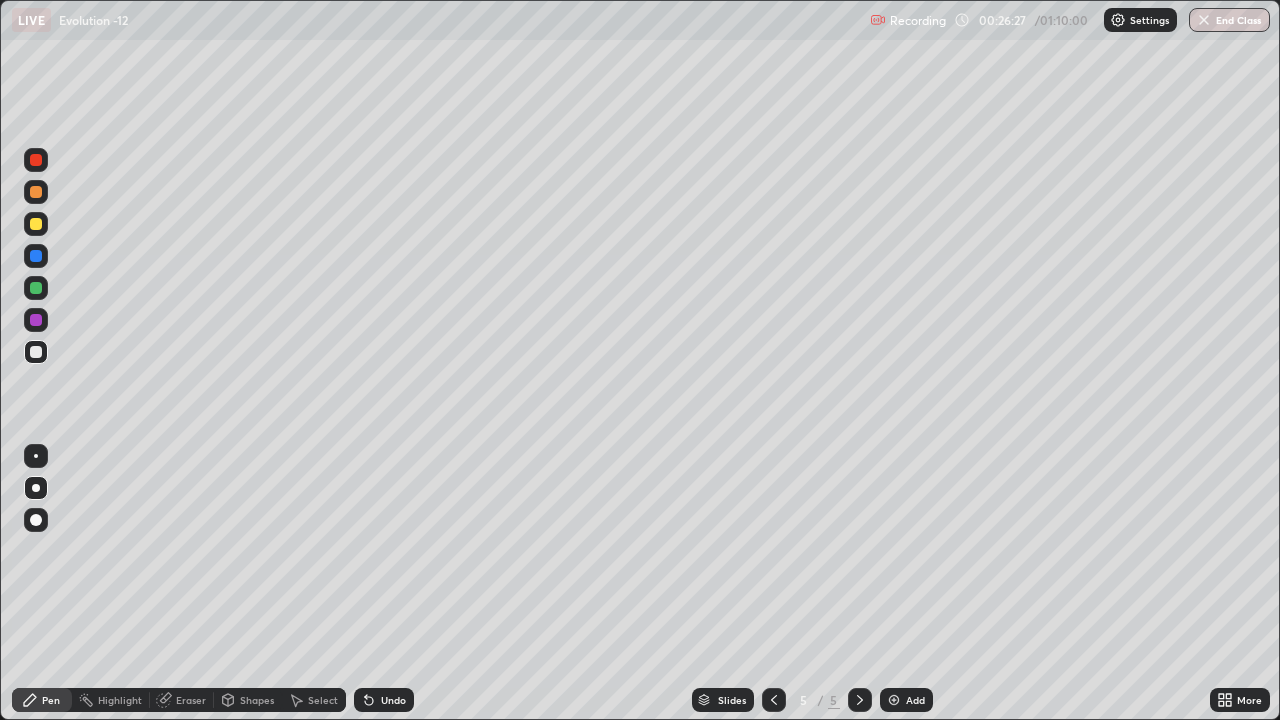 click at bounding box center [36, 192] 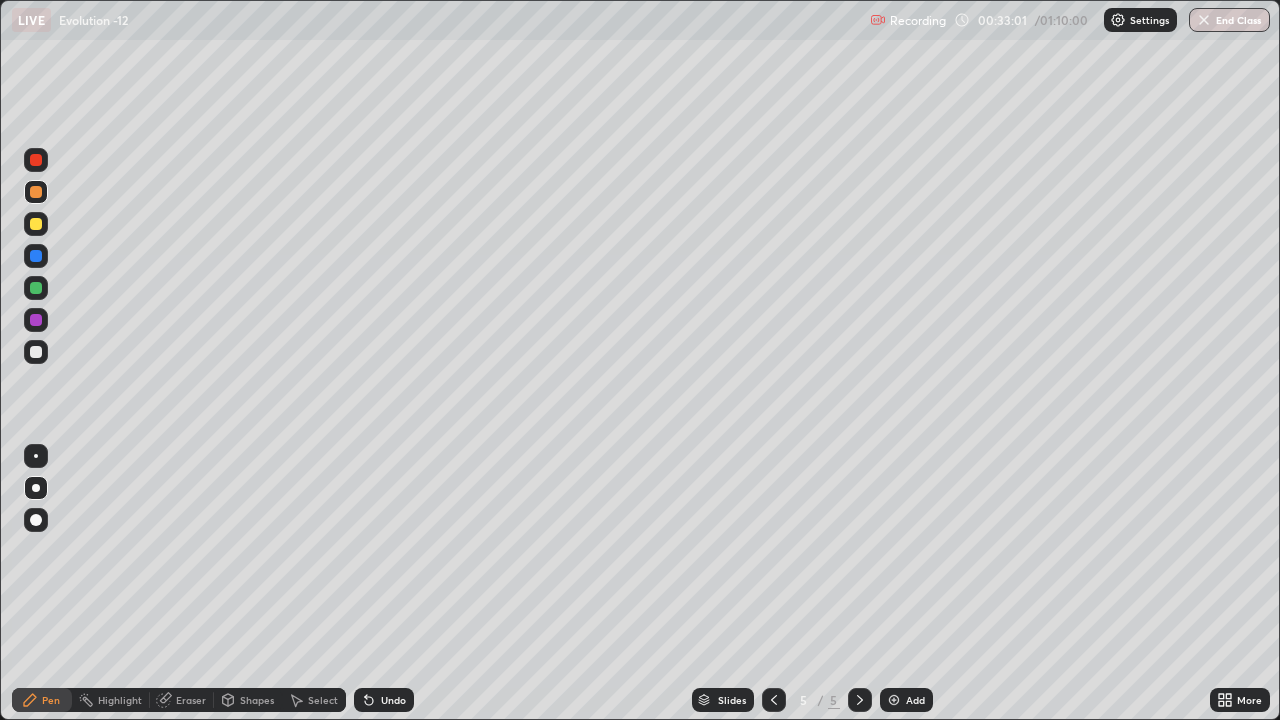 click at bounding box center (36, 352) 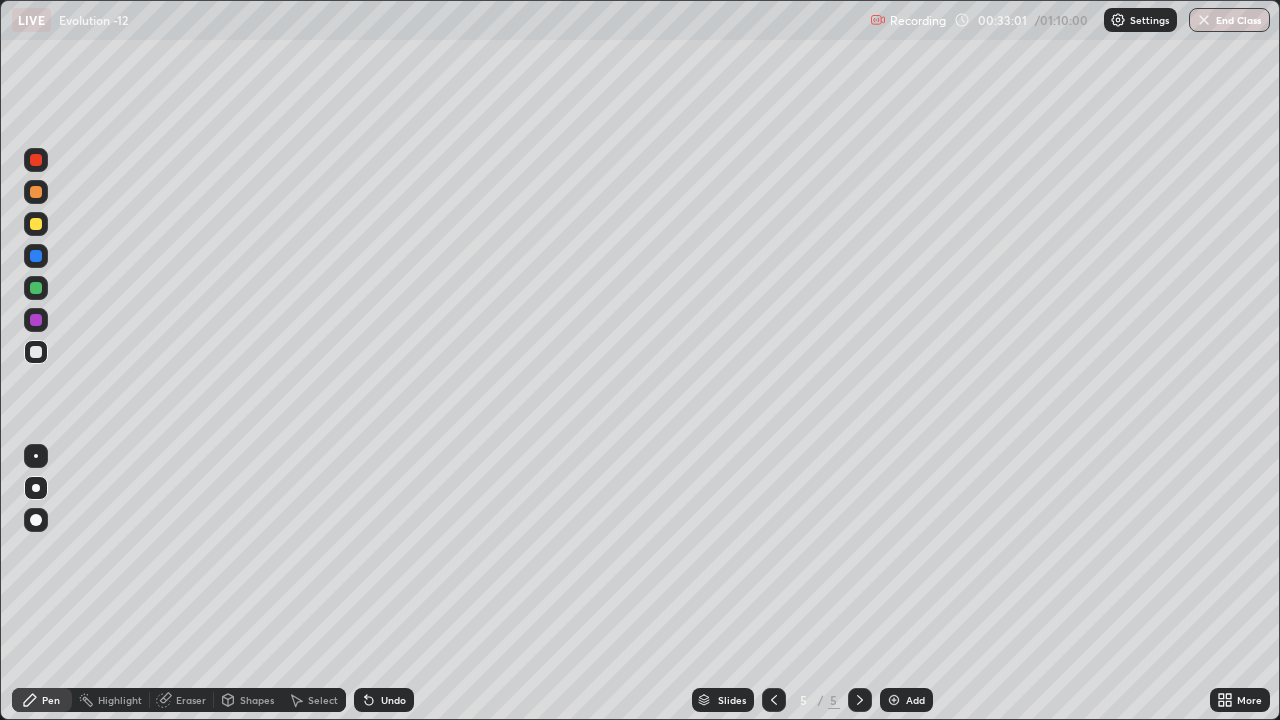 click at bounding box center (36, 352) 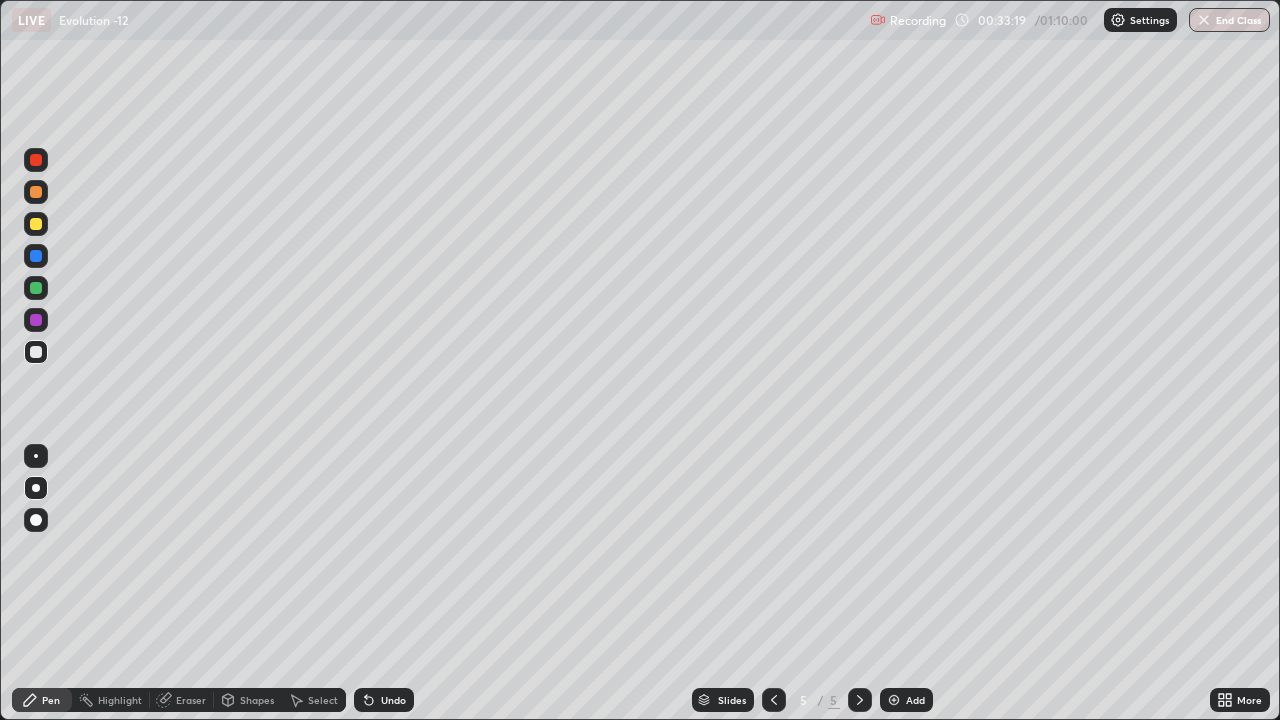 click 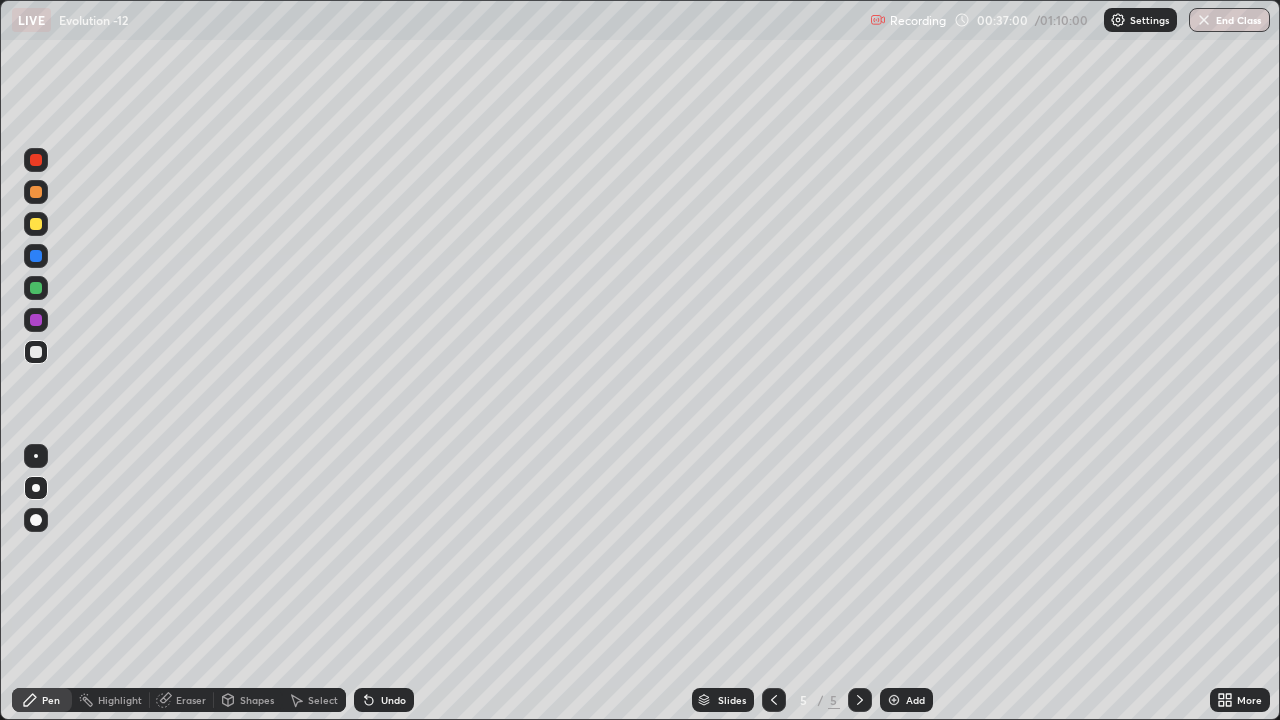click at bounding box center [894, 700] 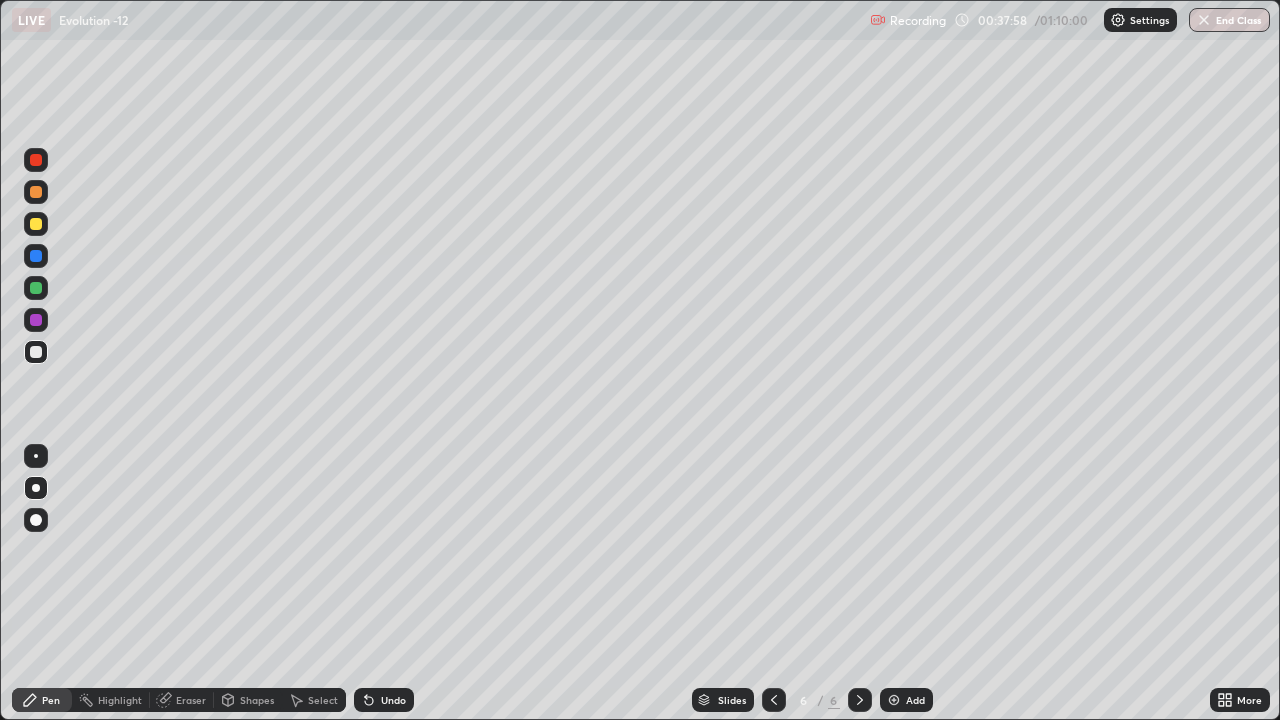 click at bounding box center (36, 352) 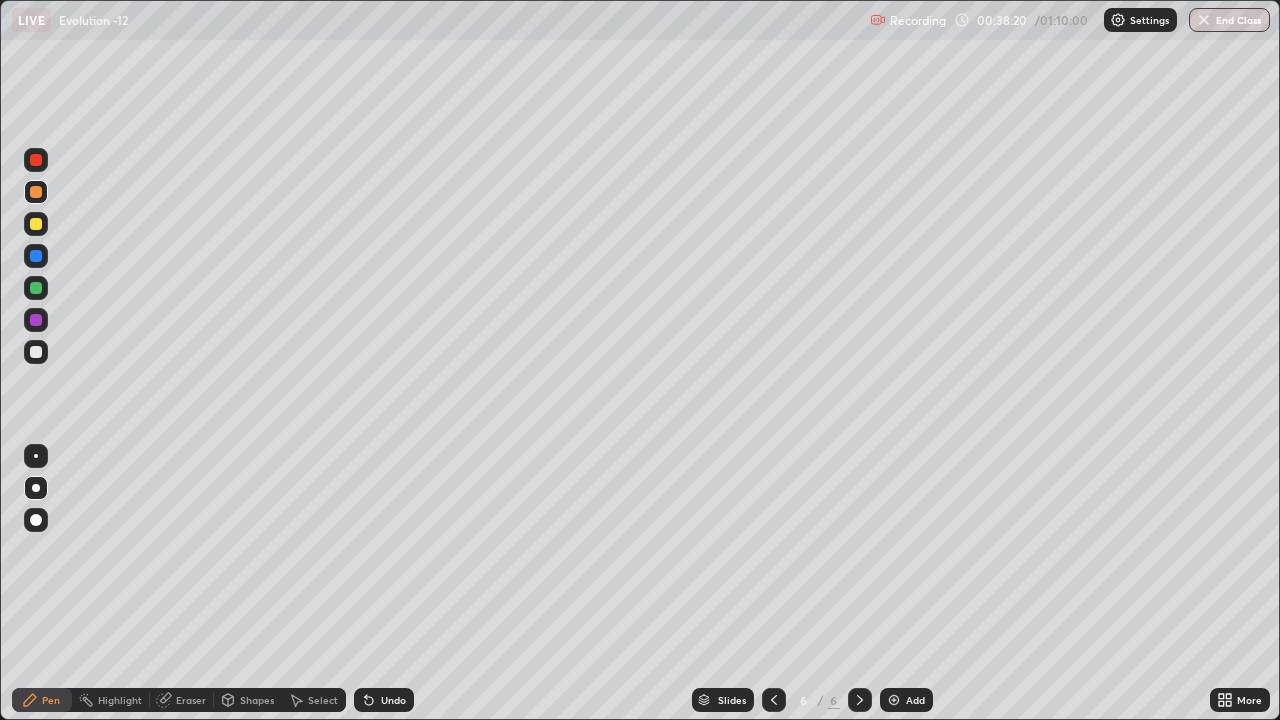 click at bounding box center [36, 352] 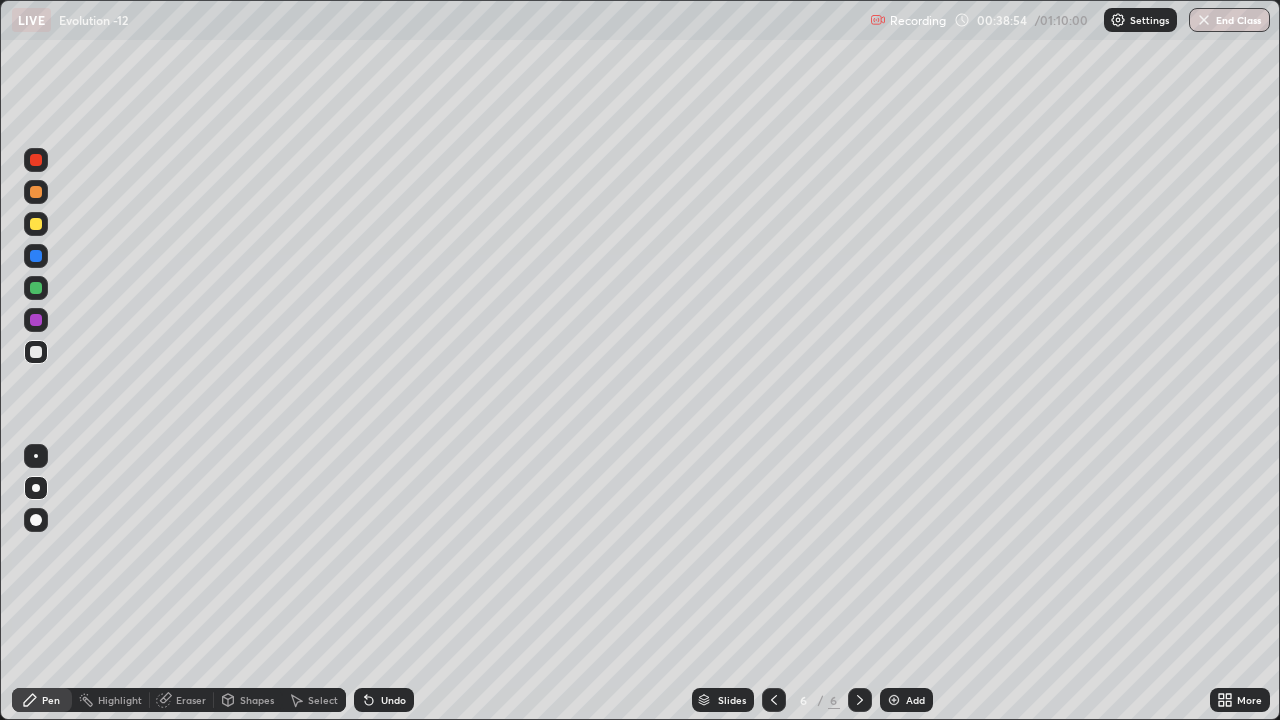 click on "Eraser" at bounding box center [191, 700] 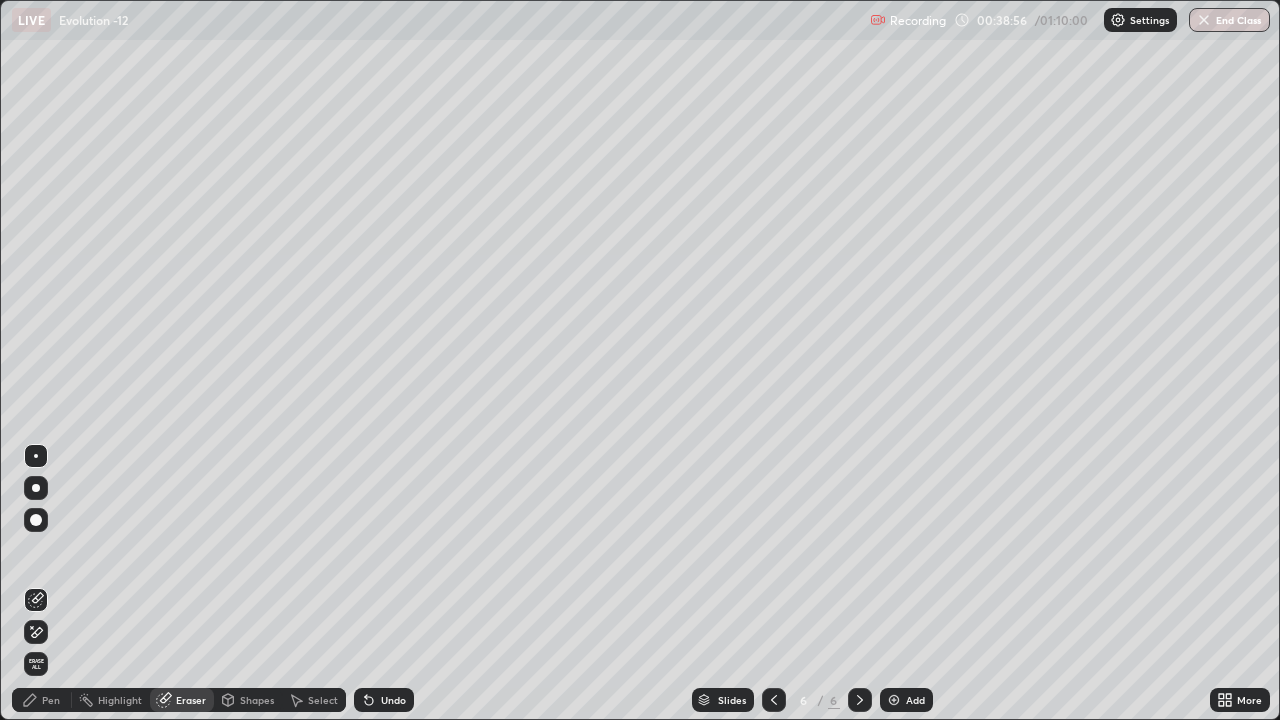 click on "Pen" at bounding box center [51, 700] 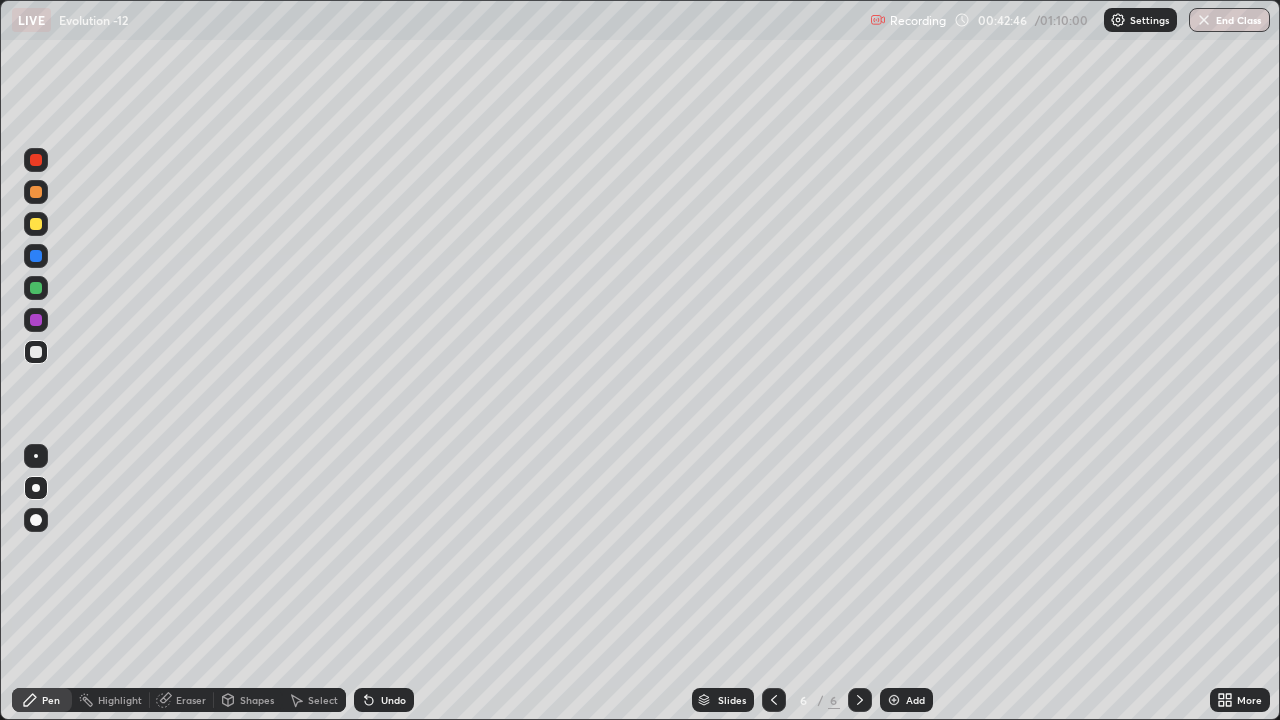 click at bounding box center (36, 160) 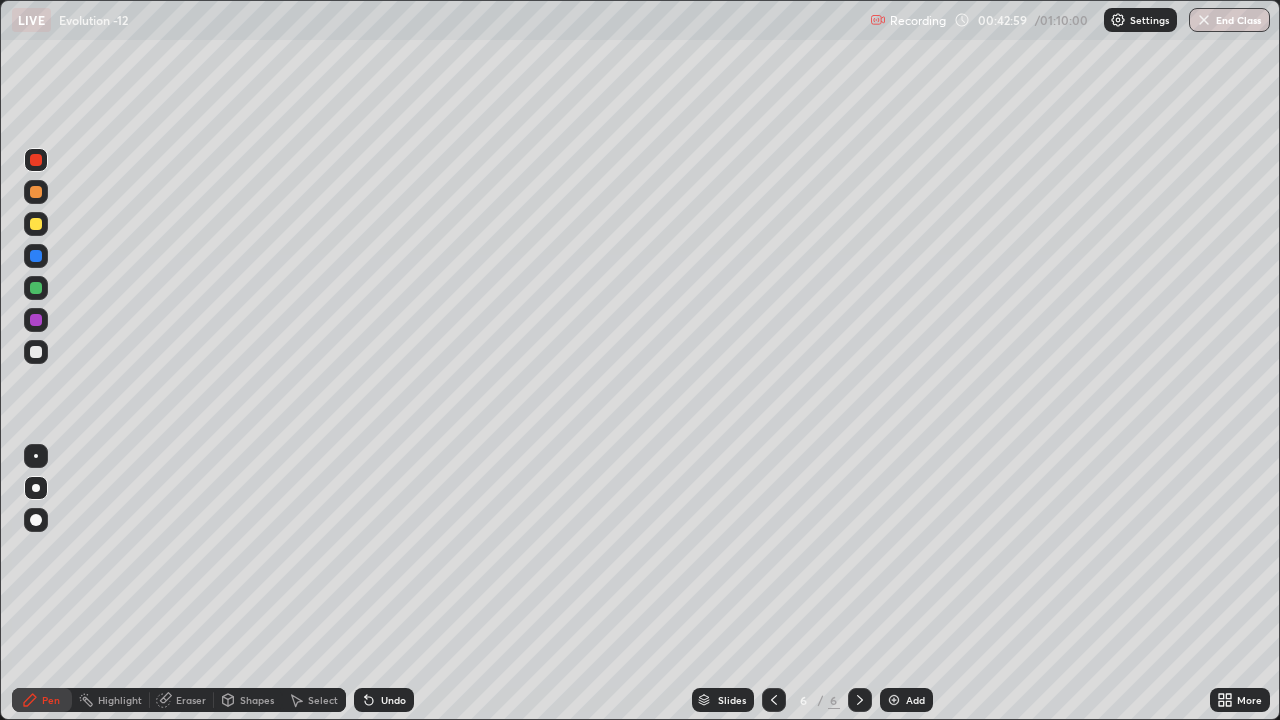 click at bounding box center (36, 352) 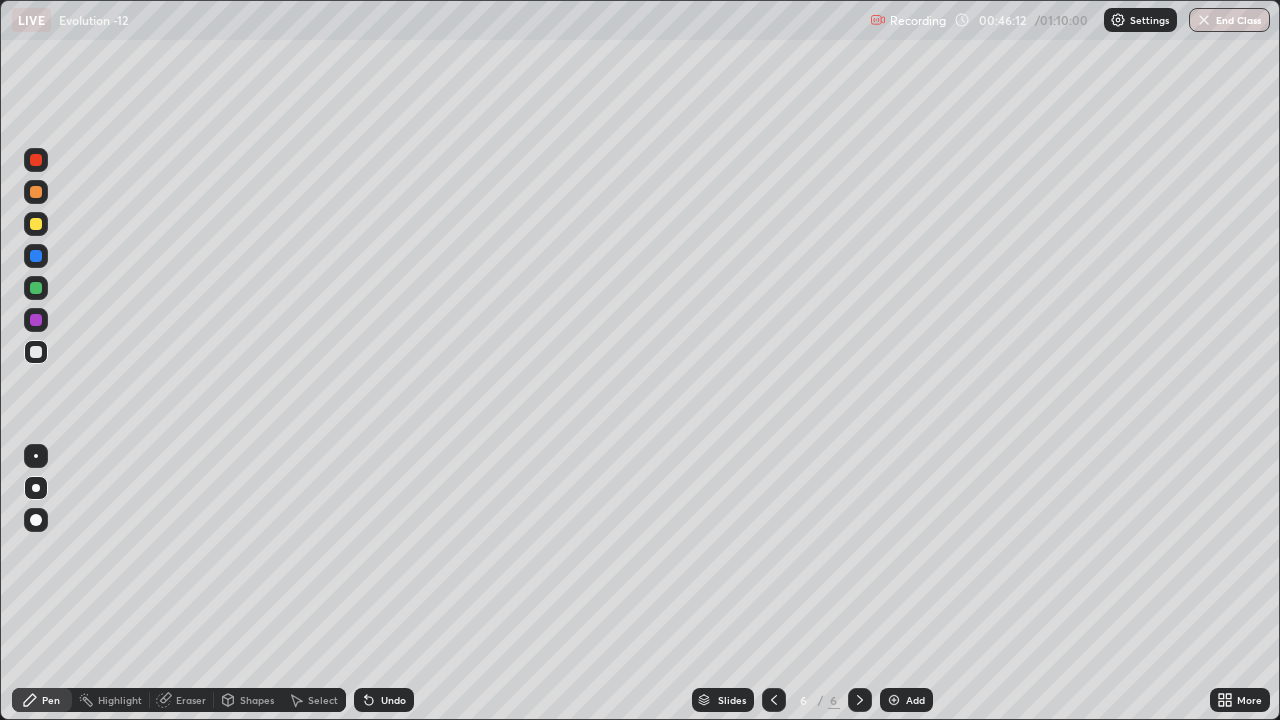 click at bounding box center [894, 700] 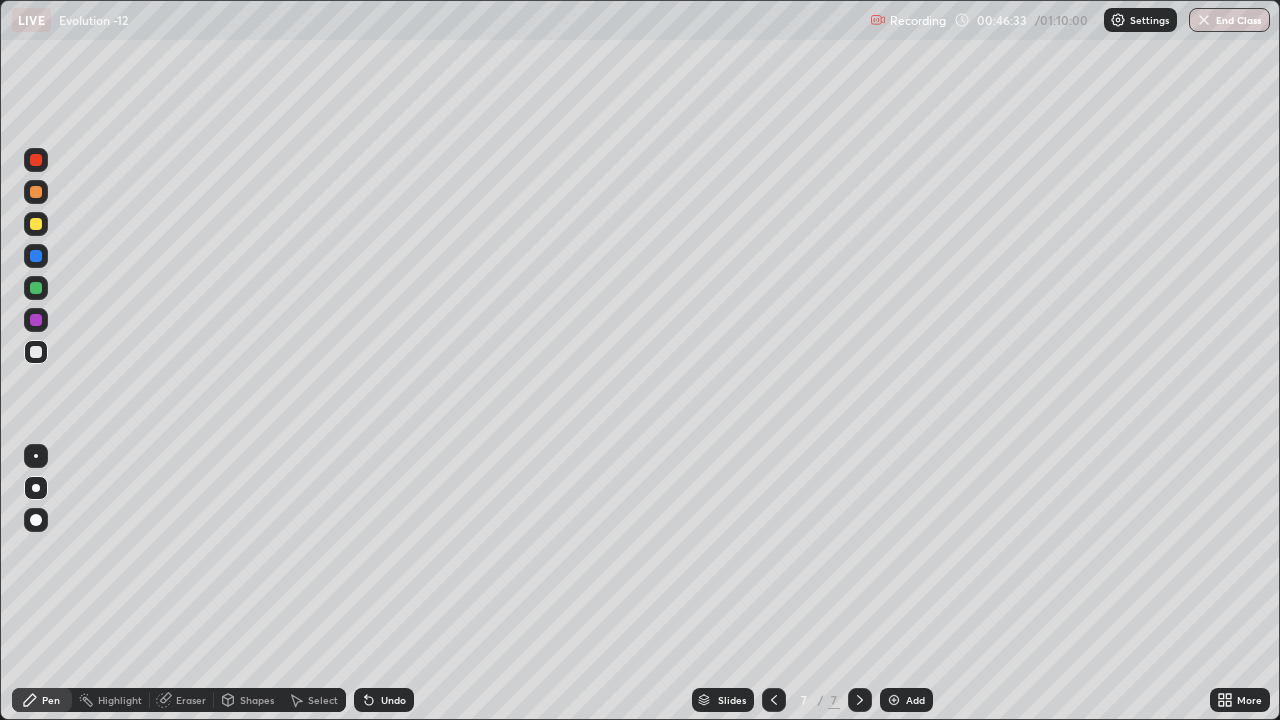 click at bounding box center [36, 192] 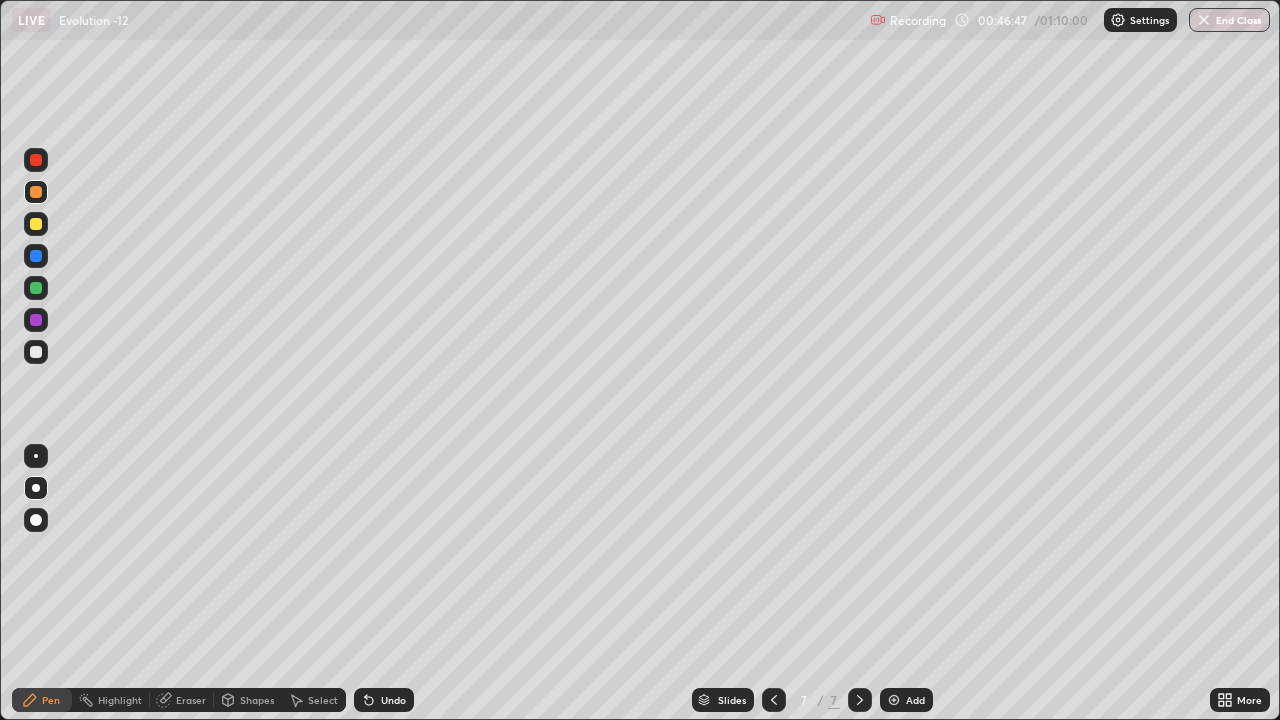 click at bounding box center [36, 352] 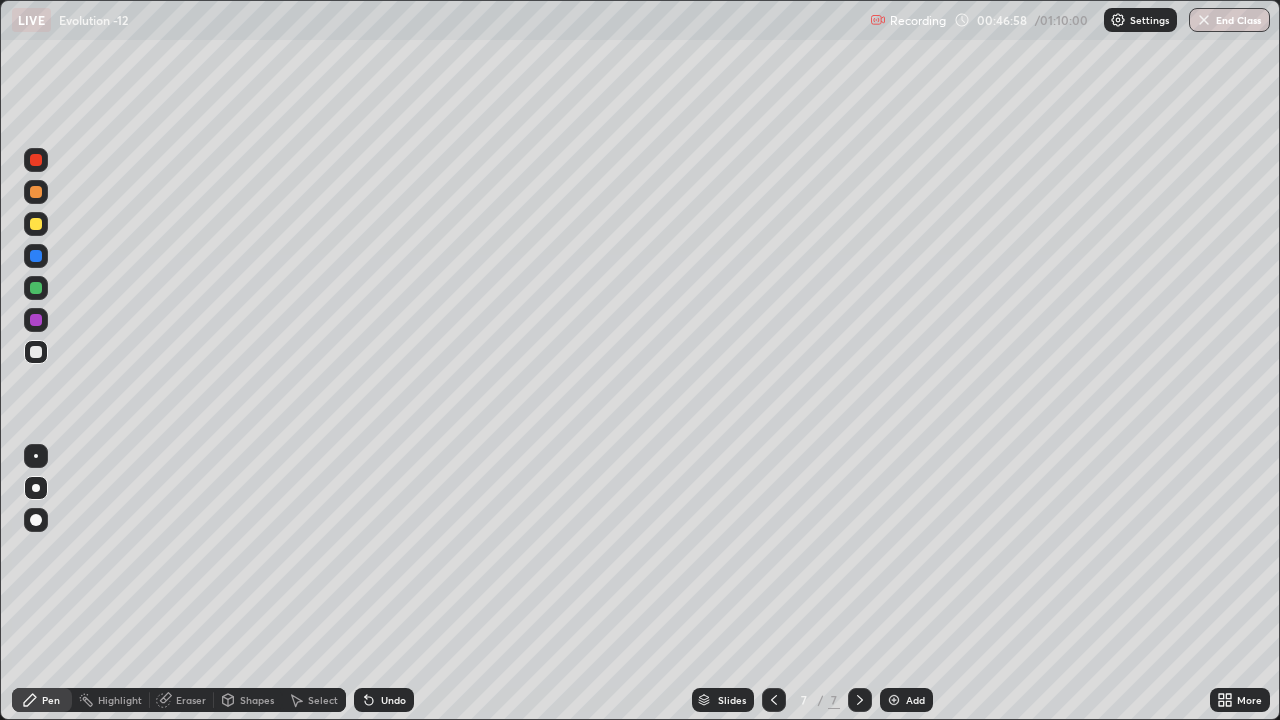 click on "Erase all" at bounding box center [36, 360] 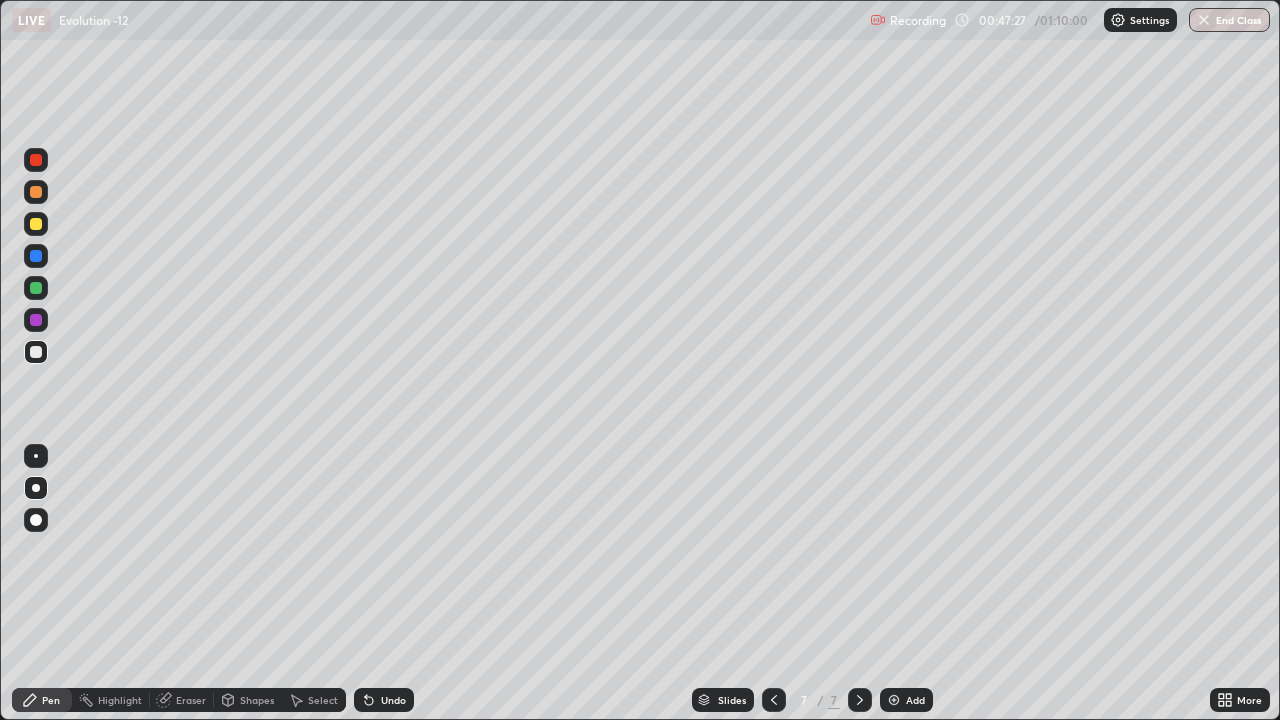 click at bounding box center (36, 352) 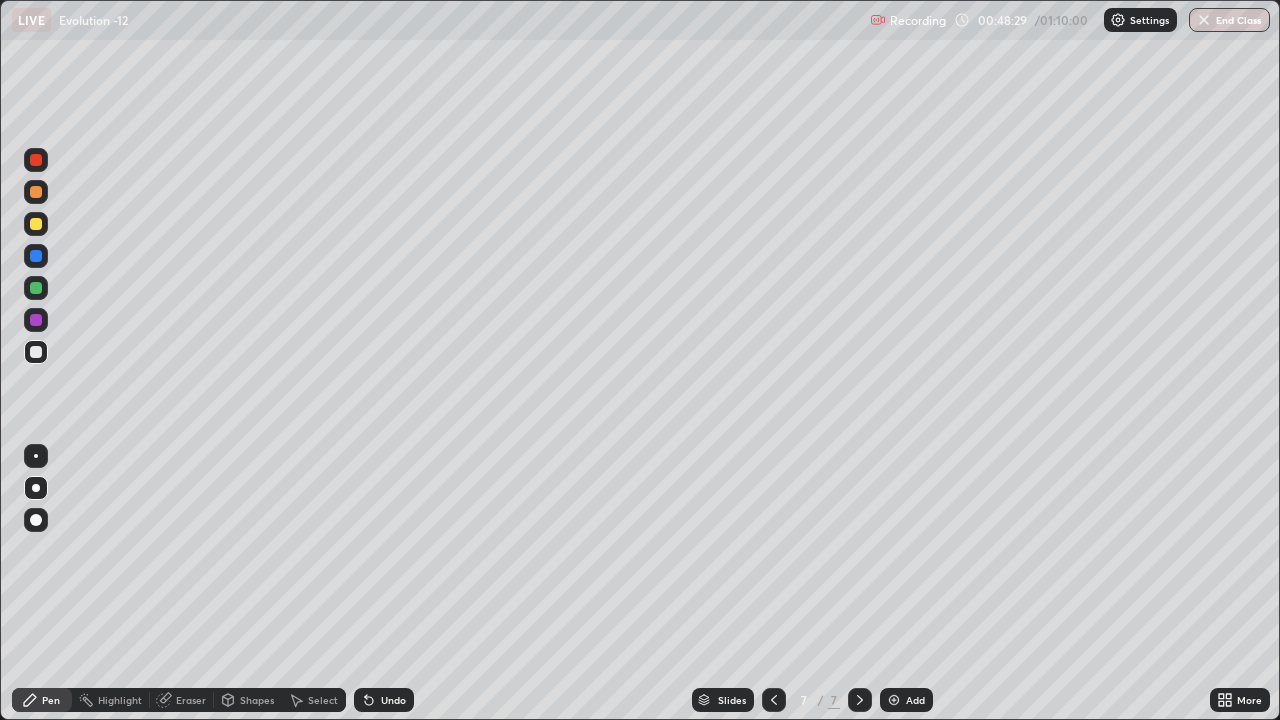 click at bounding box center [36, 160] 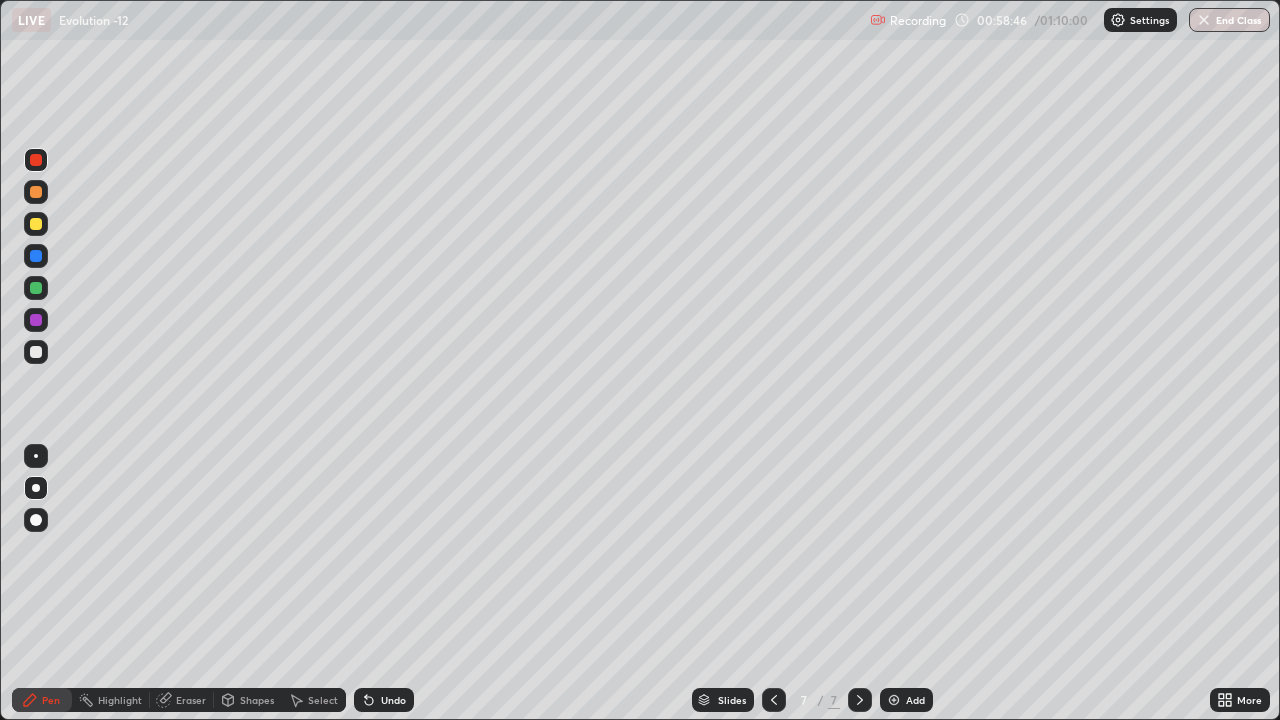 click at bounding box center (894, 700) 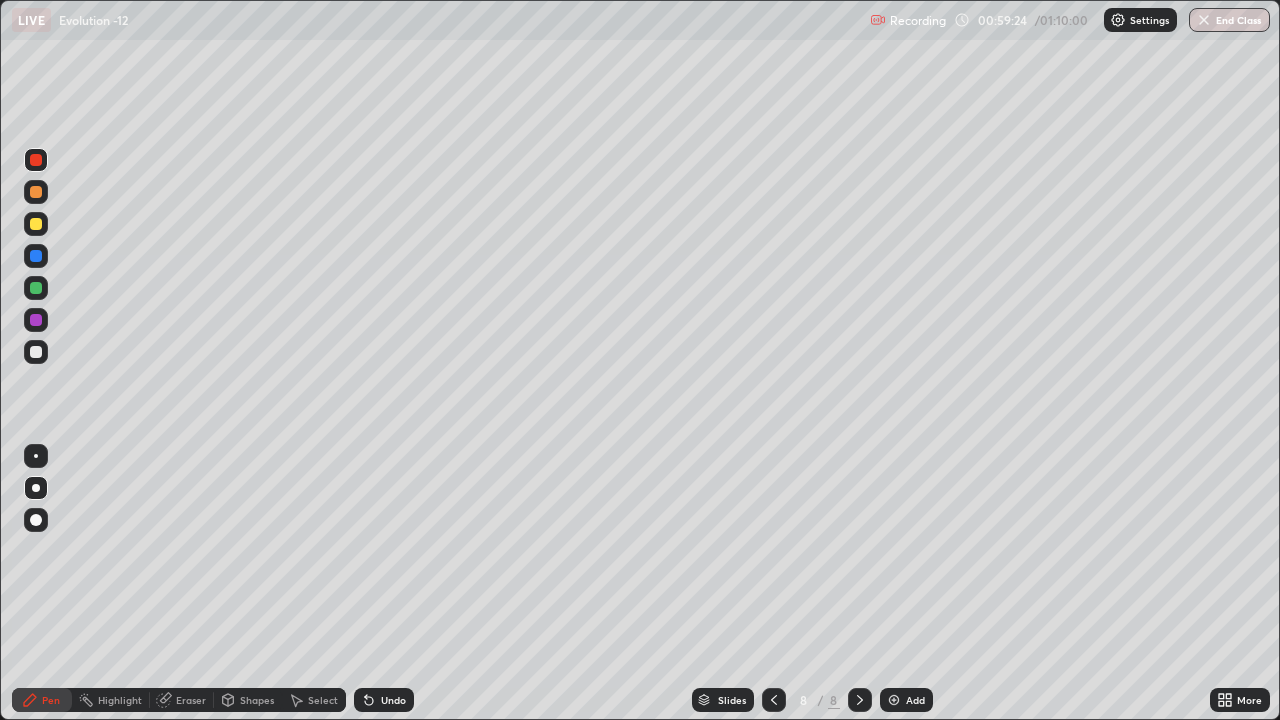click on "End Class" at bounding box center (1229, 20) 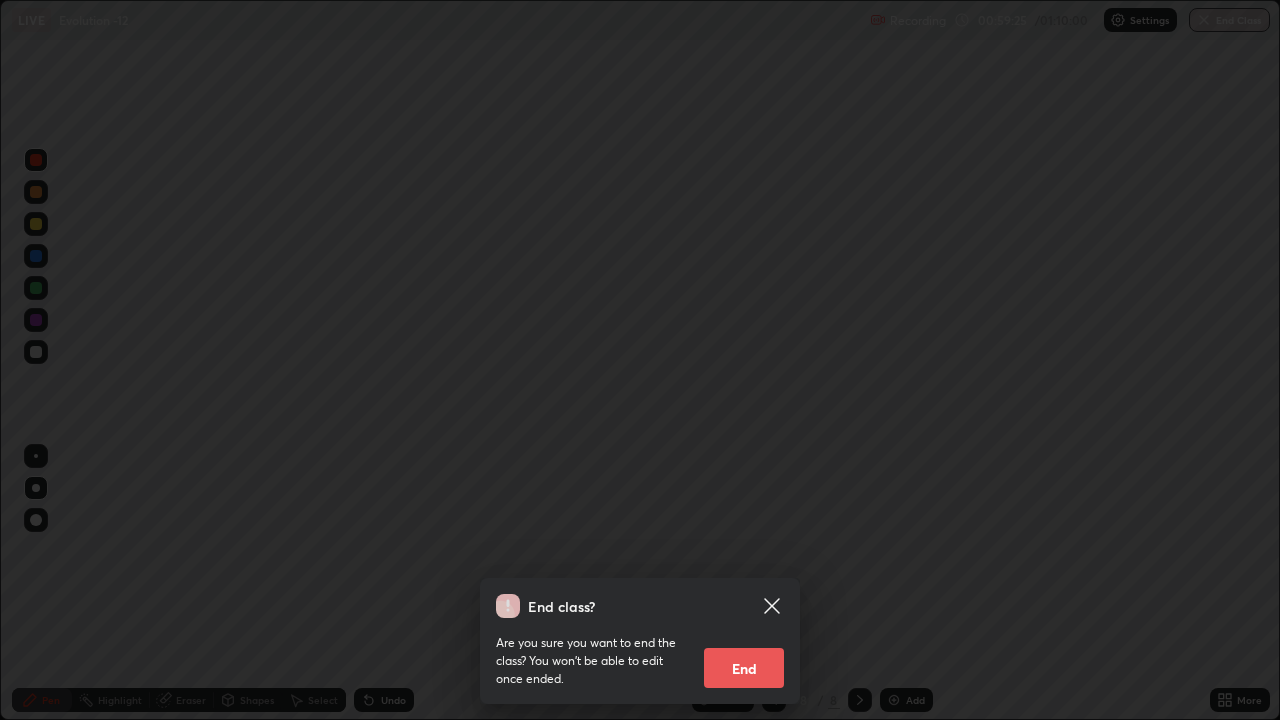 click on "End" at bounding box center (744, 668) 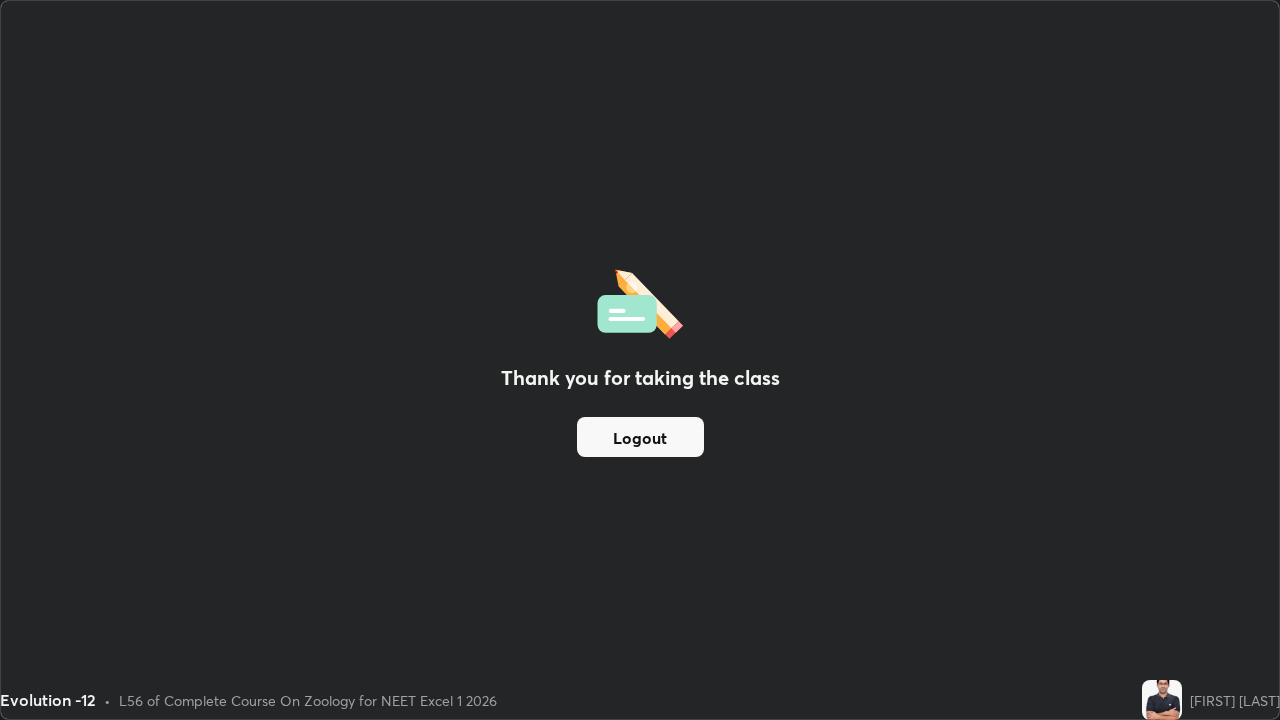 click on "Logout" at bounding box center (640, 437) 